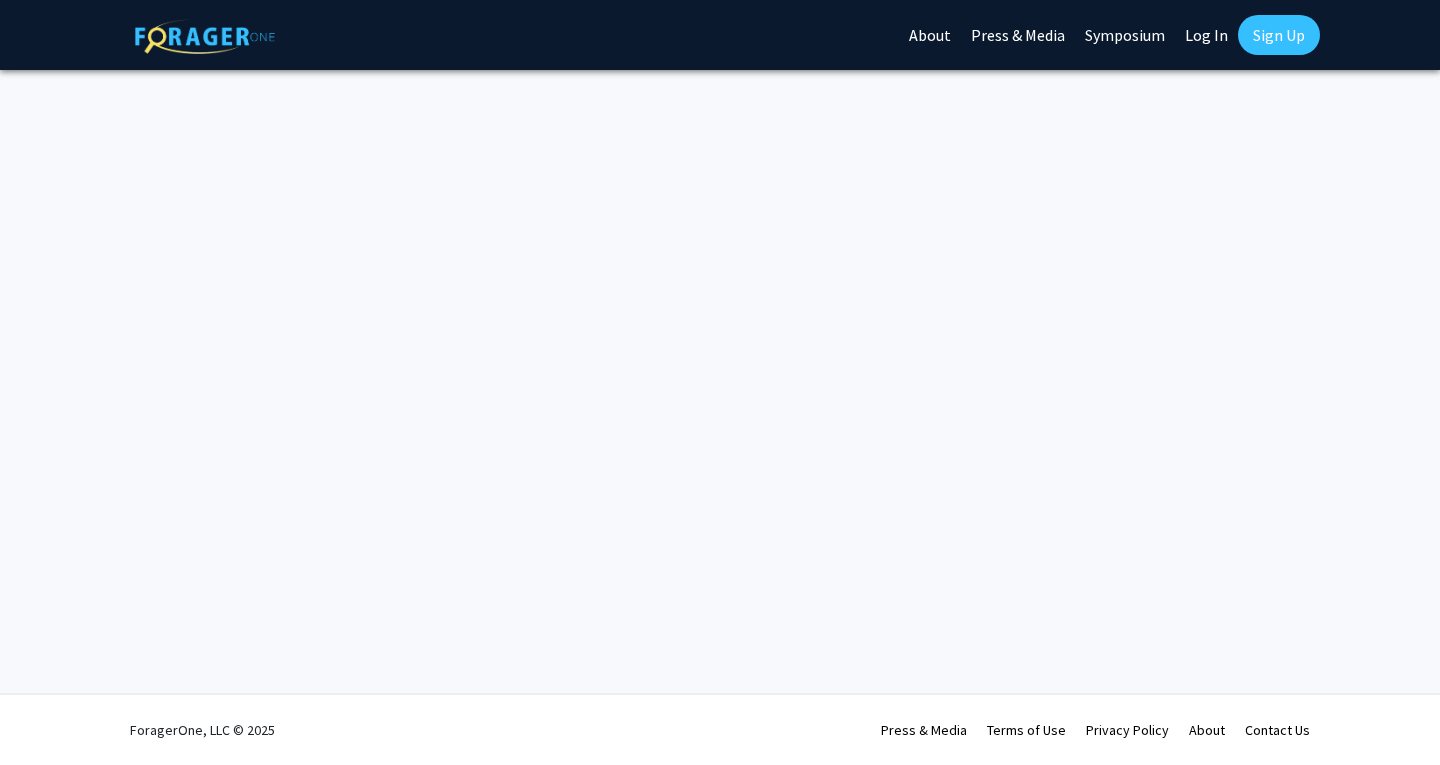 scroll, scrollTop: 0, scrollLeft: 0, axis: both 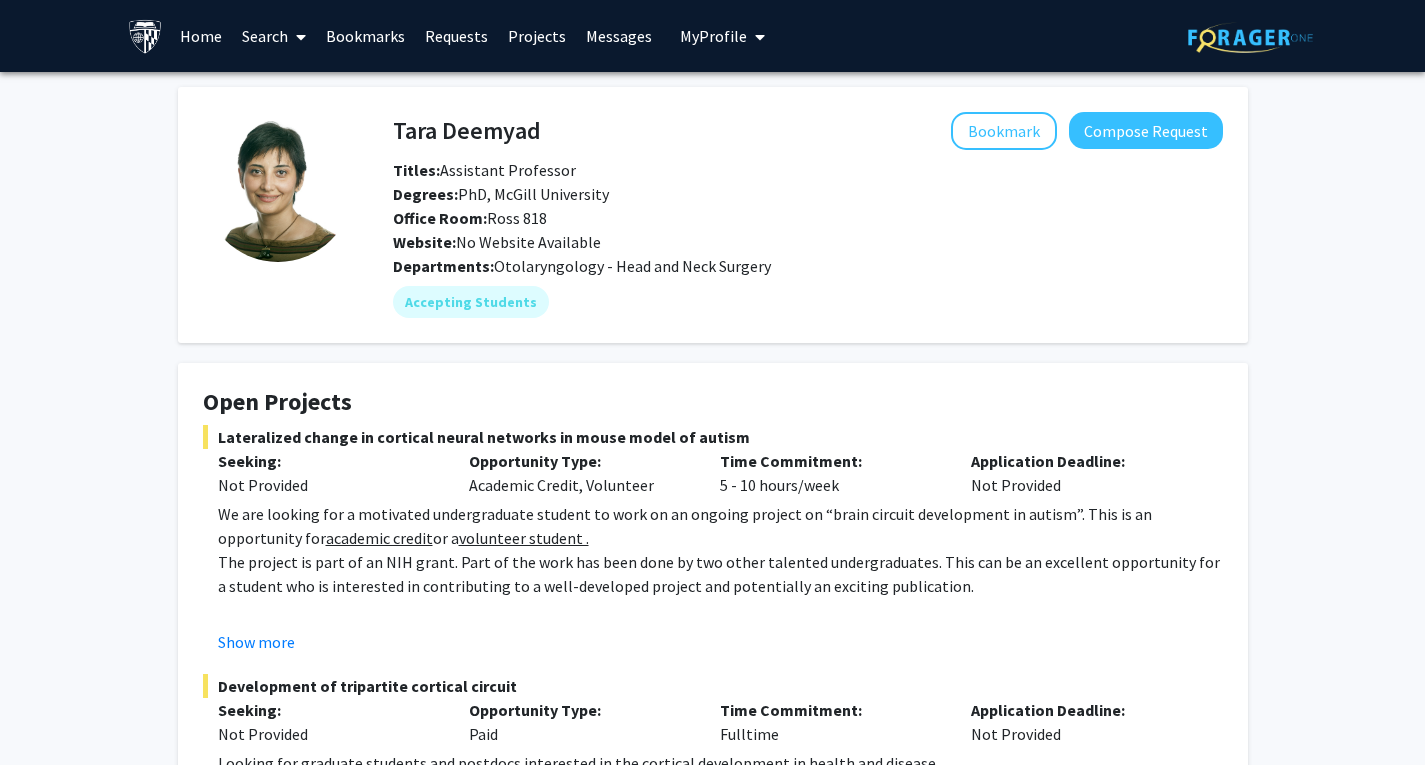 click on "Time Commitment:  5 - 10 hours/week" 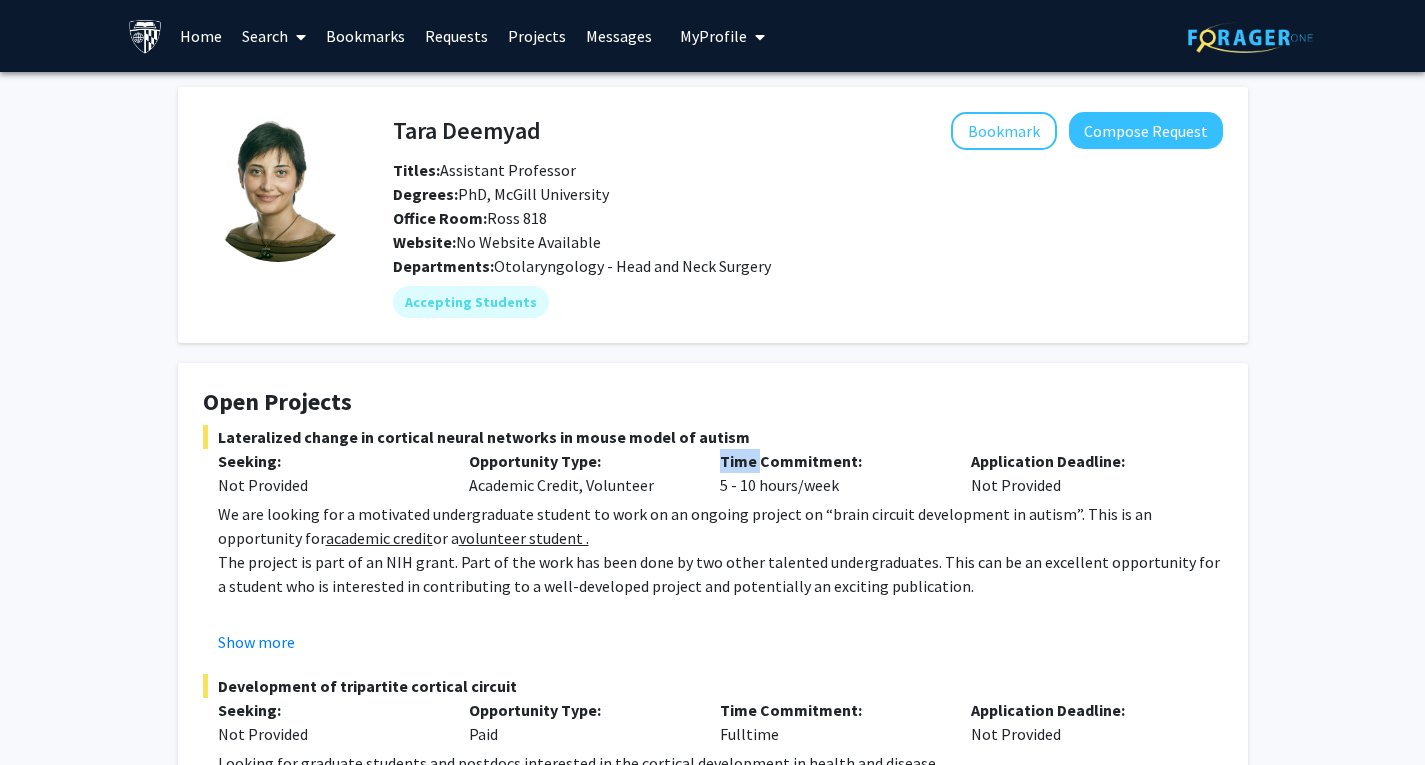 click on "Time Commitment:  5 - 10 hours/week" 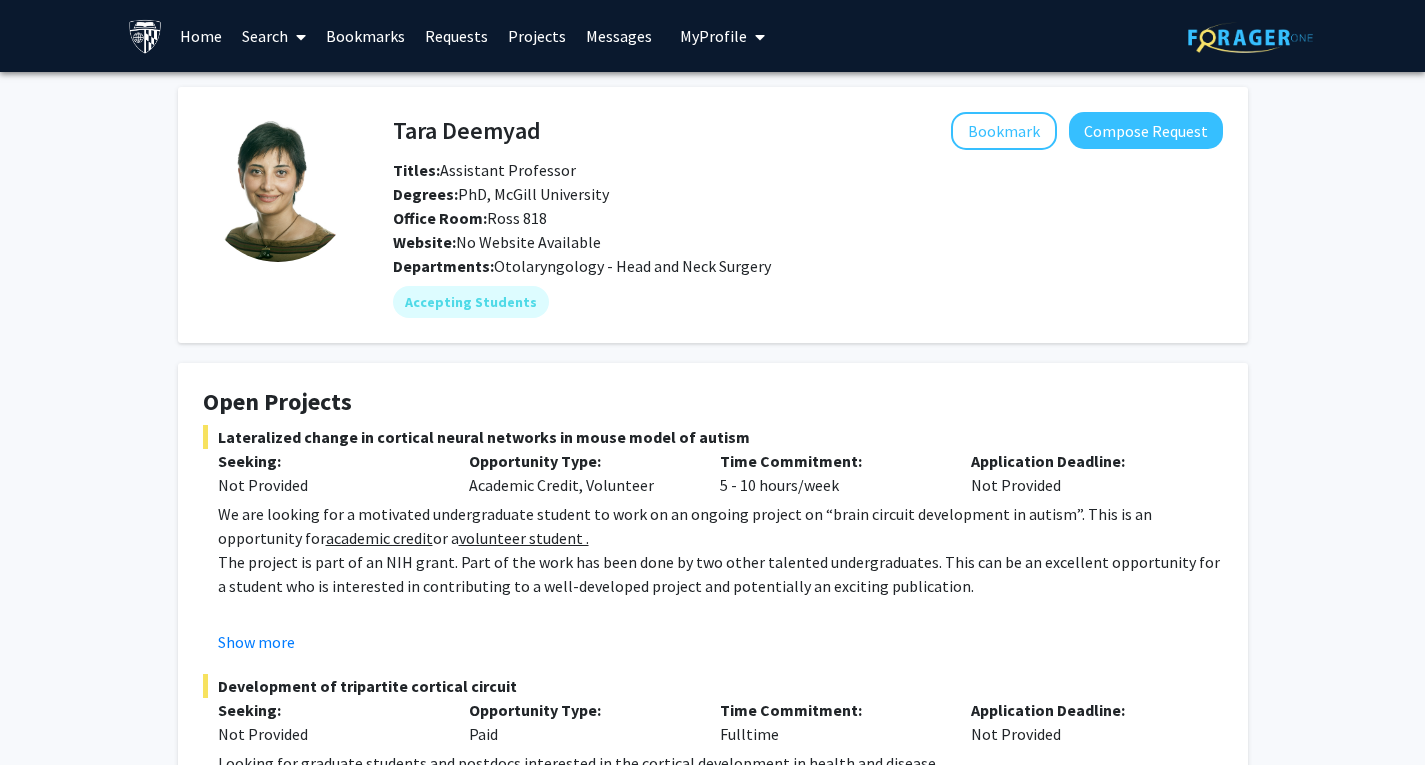 click on "Lateralized change in cortical neural networks in mouse model of autism   Seeking: Not Provided Opportunity Type:  Academic Credit, Volunteer  Time Commitment:  5 - 10 hours/week  Application Deadline:  Not Provided  We are looking for a motivated undergraduate student to work on an ongoing project on “brain circuit development in autism”. This is an opportunity for  academic credit  or a  volunteer student . The project is part of an NIH grant. Part of the work has been done by two other talented undergraduates. This can be an excellent opportunity for a student who is interested in contributing to a well-developed project and potentially an exciting publication.  Description of Current Projects: Specific Duties and Responsibilities*: 1) Performing antibody labeling 2) Imaging using confocal microscopy and modern approaches (e.g., syGlass virtual reality) 3) Mouse husbandry  4) Data analysis. * The necessary training and support will be provided at each step.  Show more" 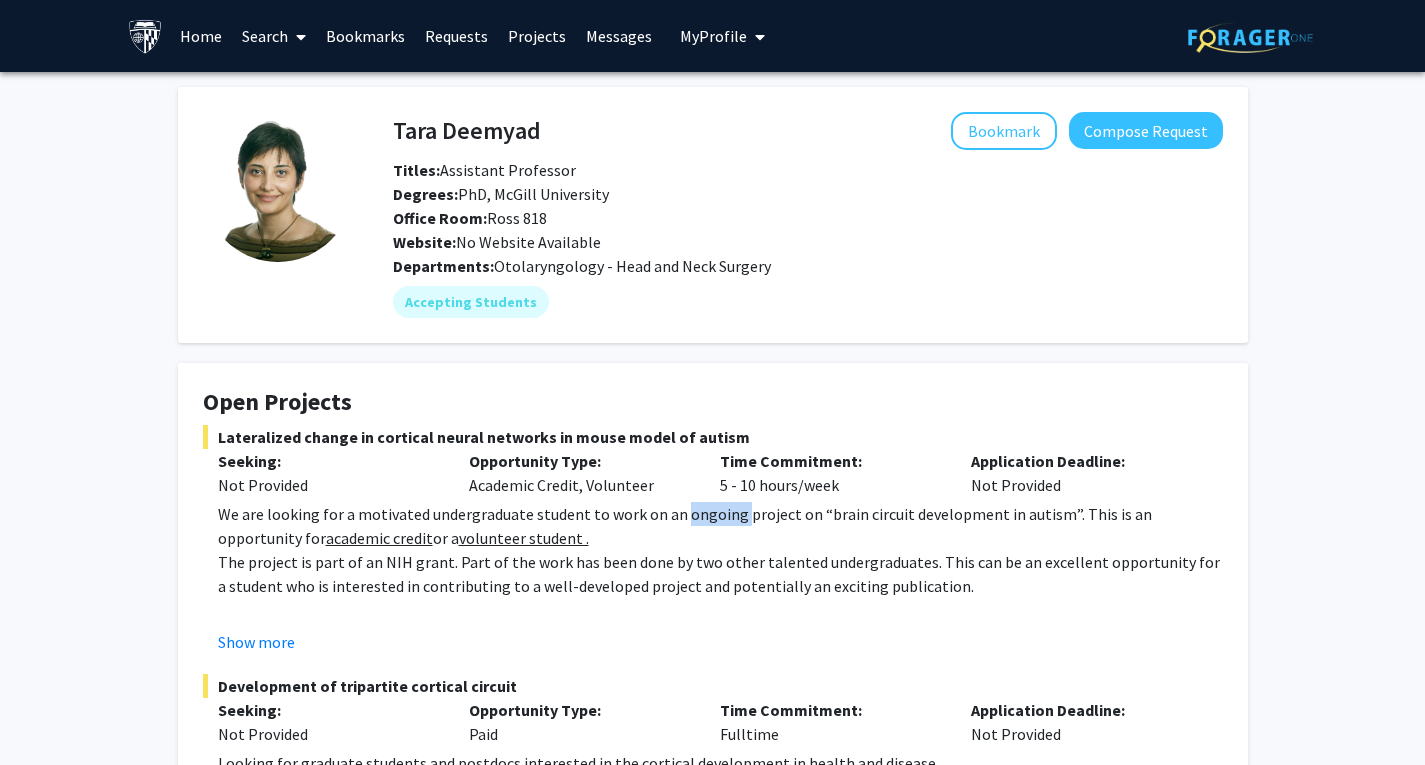 click on "We are looking for a motivated undergraduate student to work on an ongoing project on “brain circuit development in autism”. This is an opportunity for  academic credit  or a  volunteer student ." 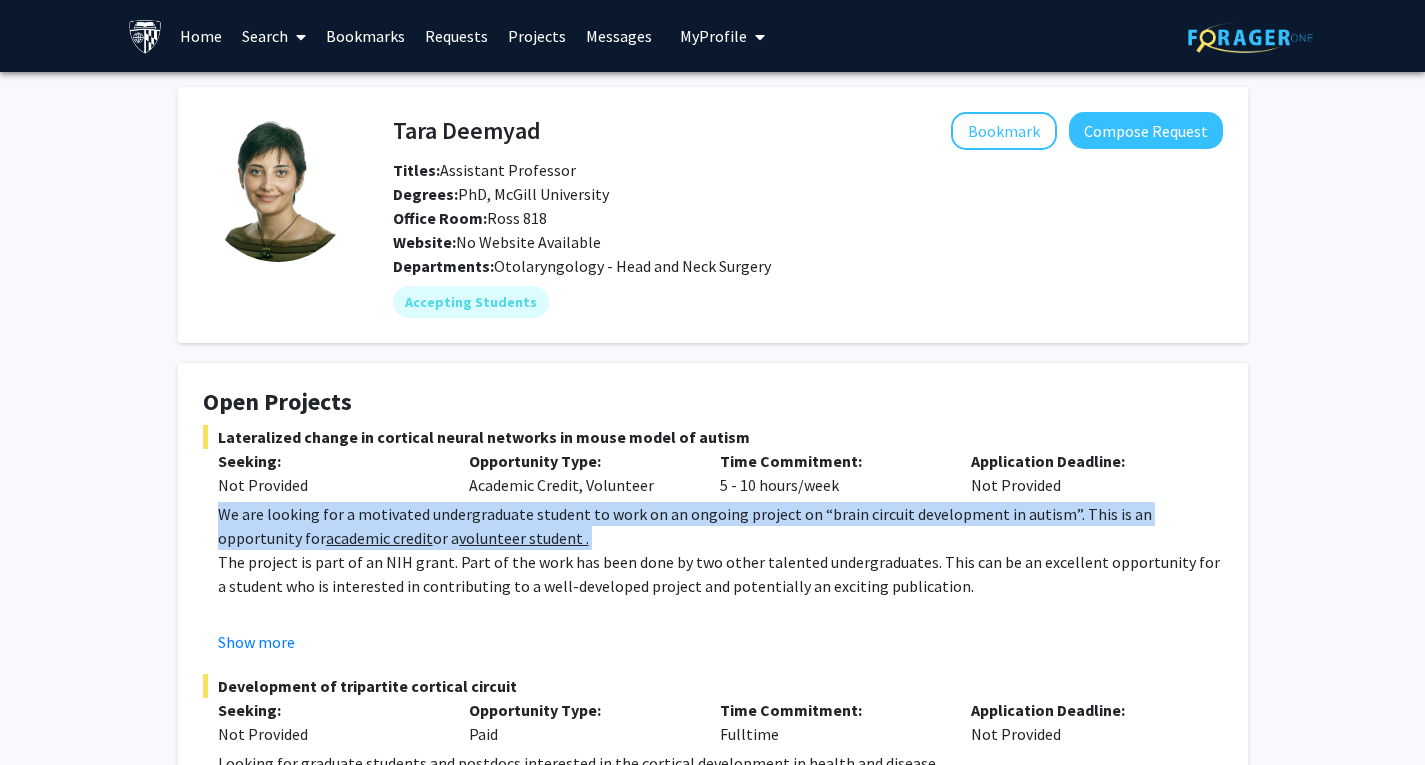 click on "We are looking for a motivated undergraduate student to work on an ongoing project on “brain circuit development in autism”. This is an opportunity for  academic credit  or a  volunteer student ." 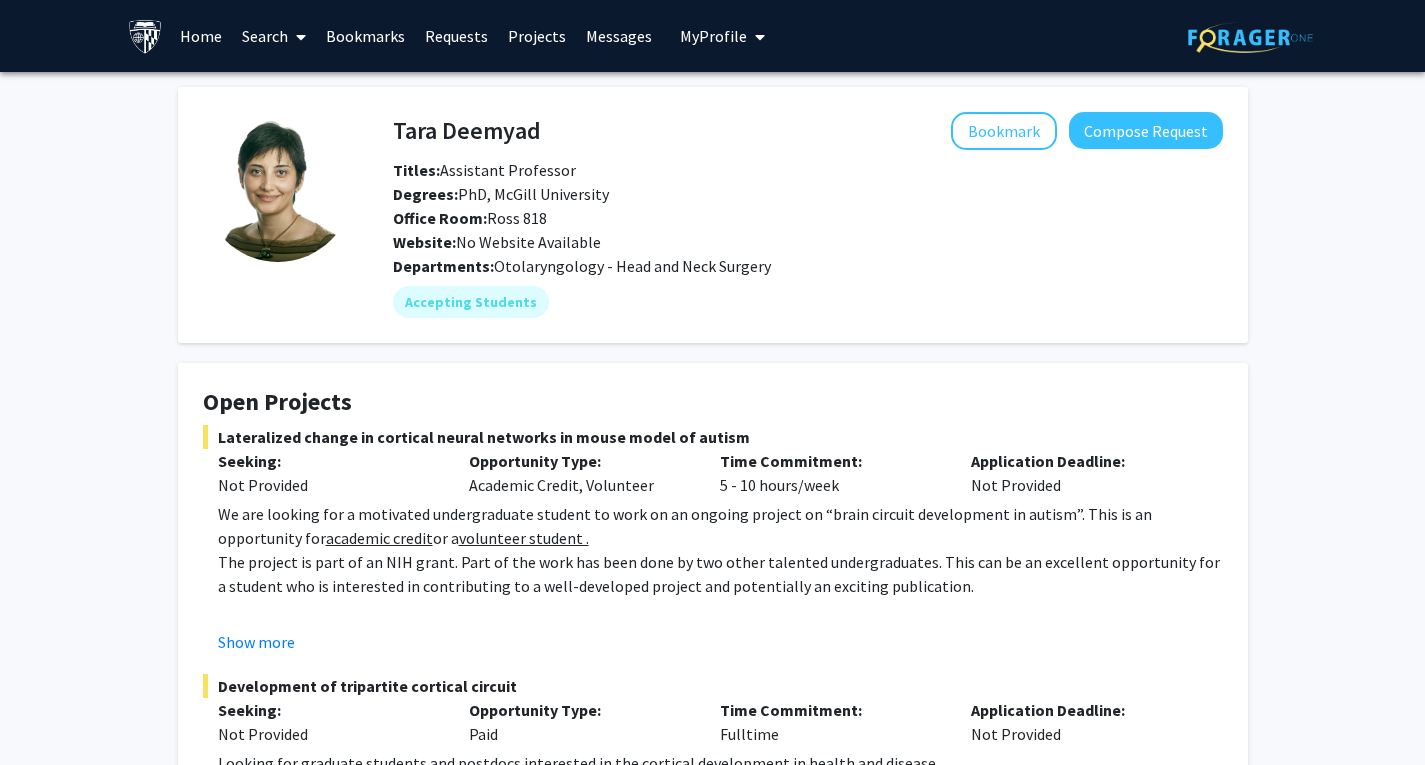 click on "We are looking for a motivated undergraduate student to work on an ongoing project on “brain circuit development in autism”. This is an opportunity for  academic credit  or a  volunteer student ." 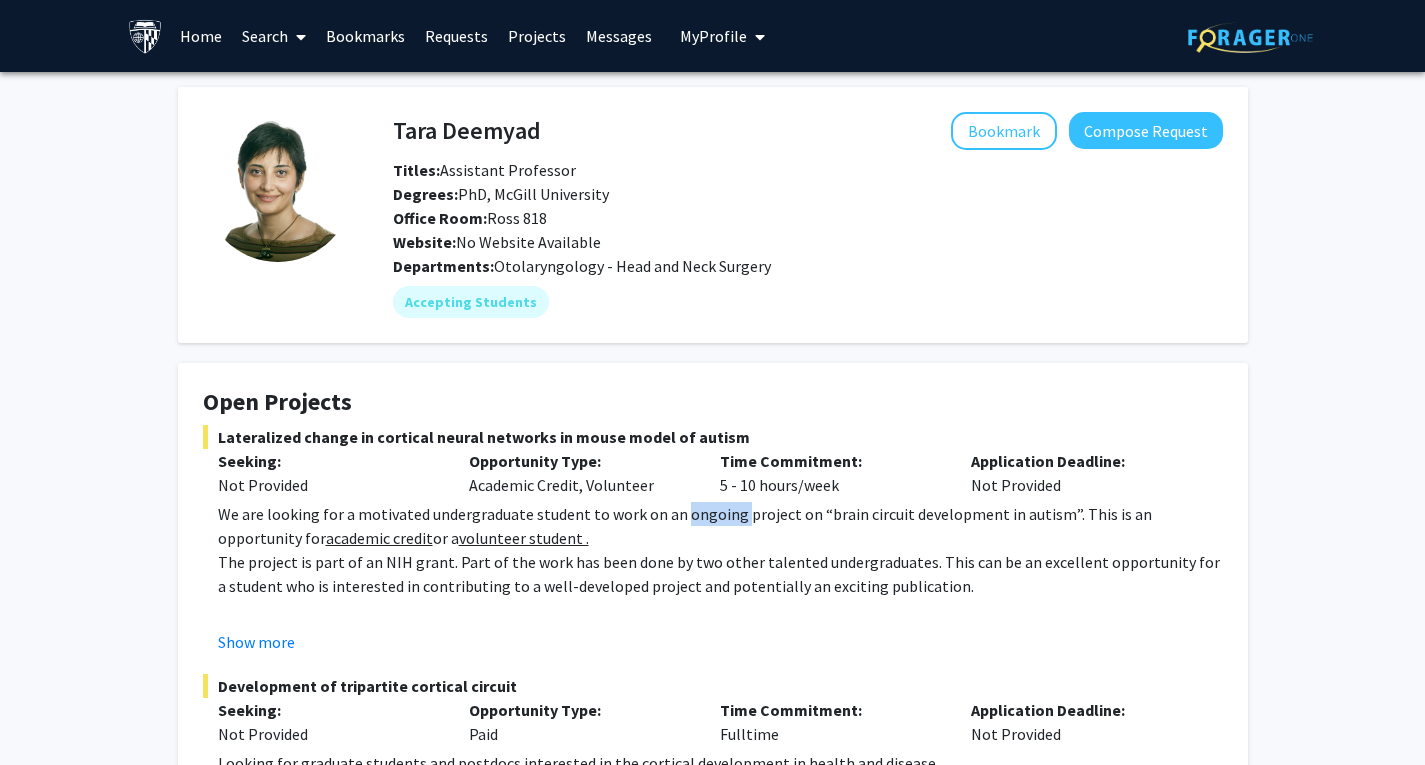 click on "We are looking for a motivated undergraduate student to work on an ongoing project on “brain circuit development in autism”. This is an opportunity for  academic credit  or a  volunteer student ." 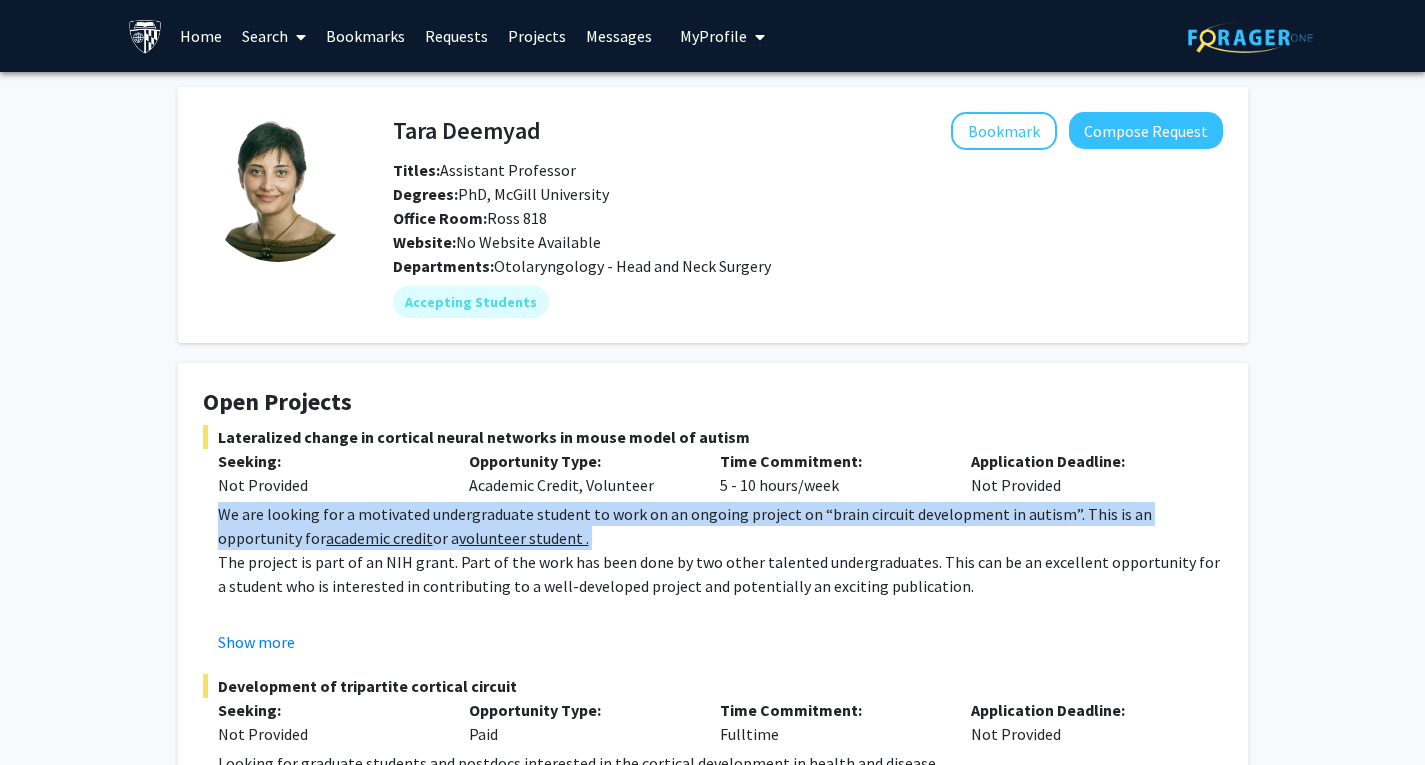 click on "We are looking for a motivated undergraduate student to work on an ongoing project on “brain circuit development in autism”. This is an opportunity for  academic credit  or a  volunteer student ." 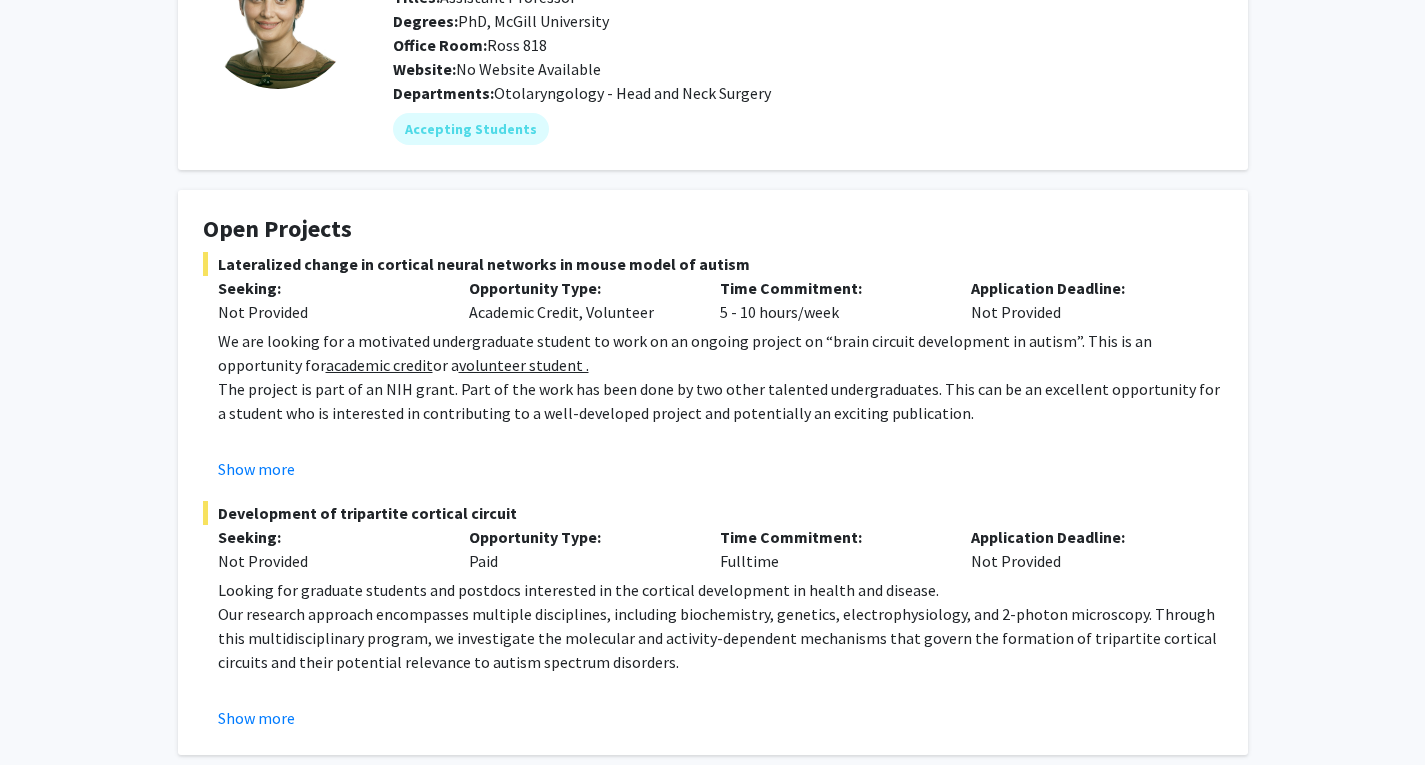 scroll, scrollTop: 200, scrollLeft: 0, axis: vertical 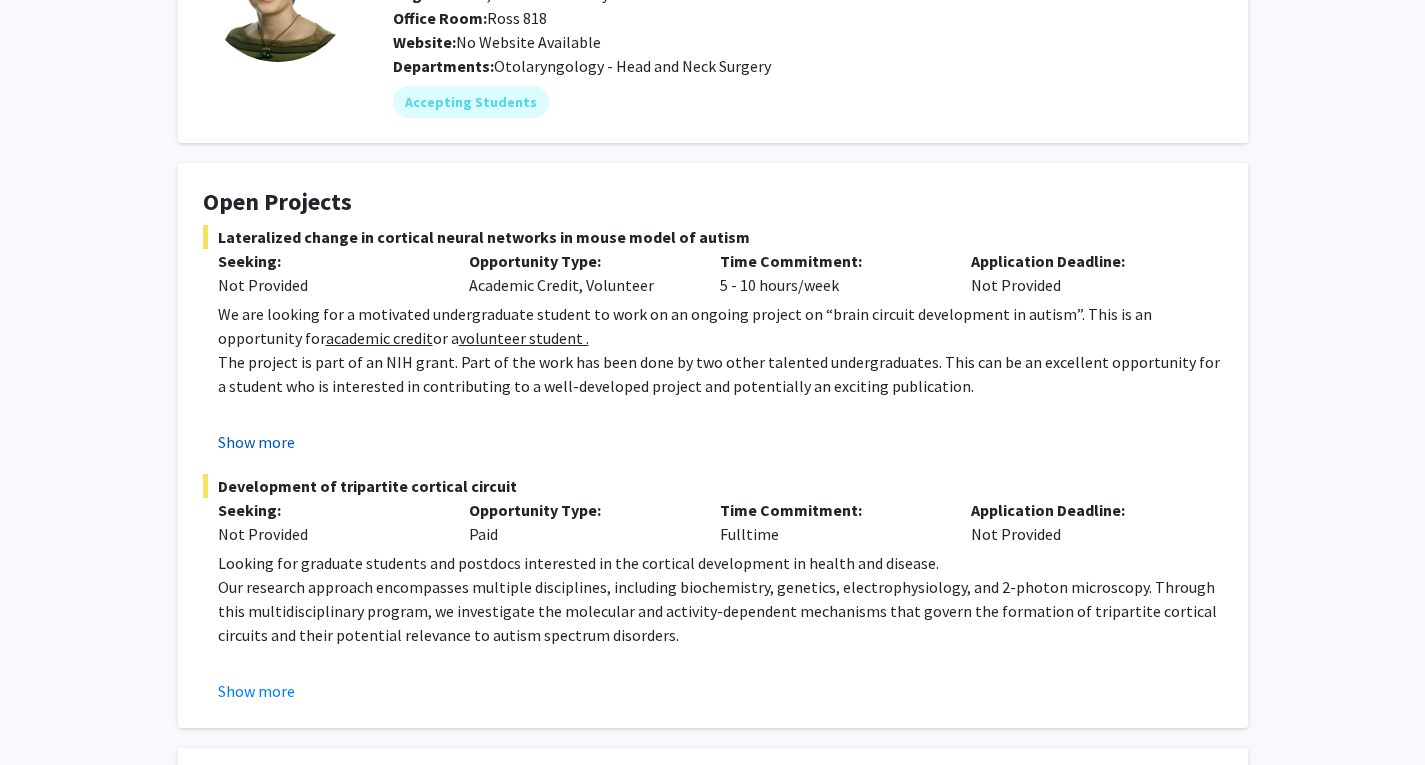 click on "Show more" 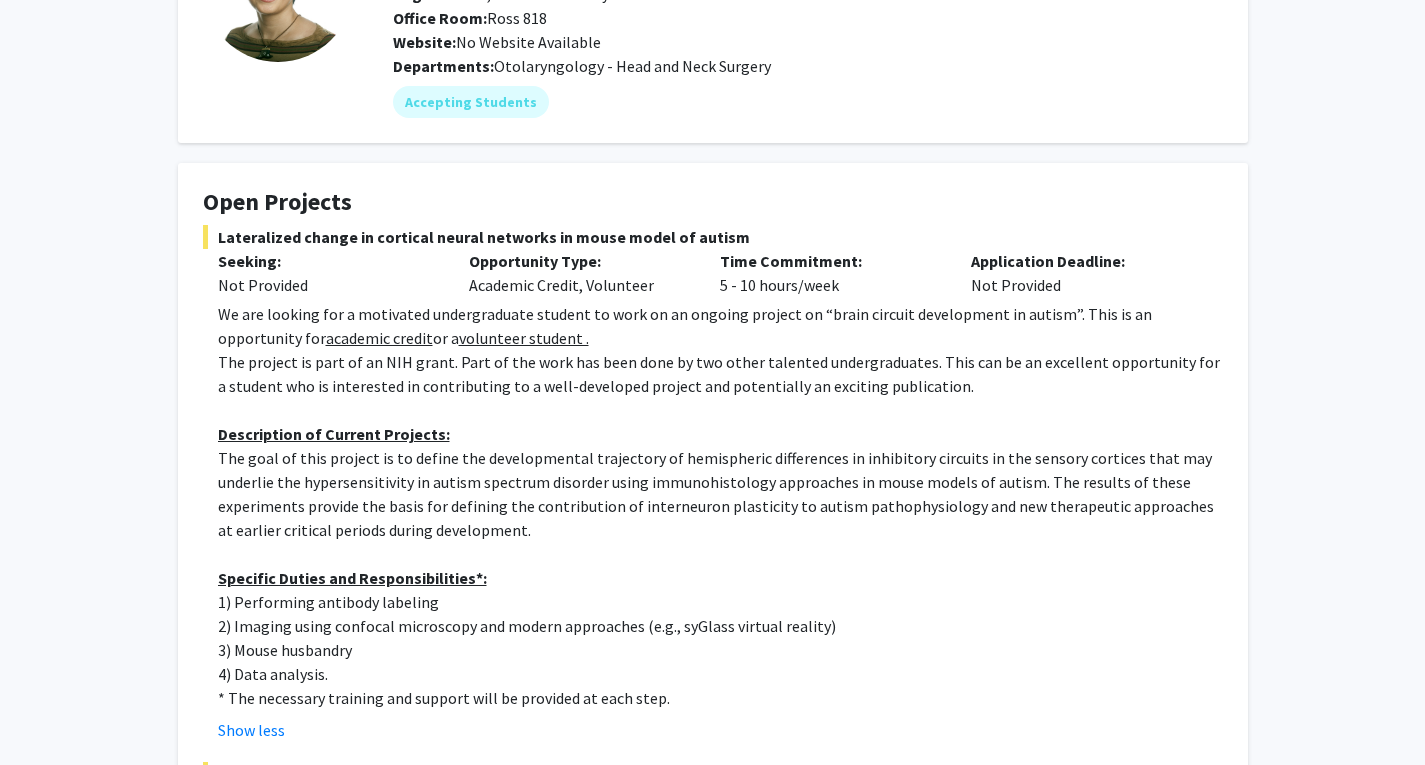 click on "The goal of this project is to define the developmental trajectory of  hemispheric differences in inhibitory circuits in the sensory cortices that may underlie the hypersensitivity in autism spectrum disorder using immunohistology approaches in mouse models of autism. The results of these experiments provide the basis for defining the contribution of interneuron plasticity to autism pathophysiology and new therapeutic approaches at earlier critical periods during development." 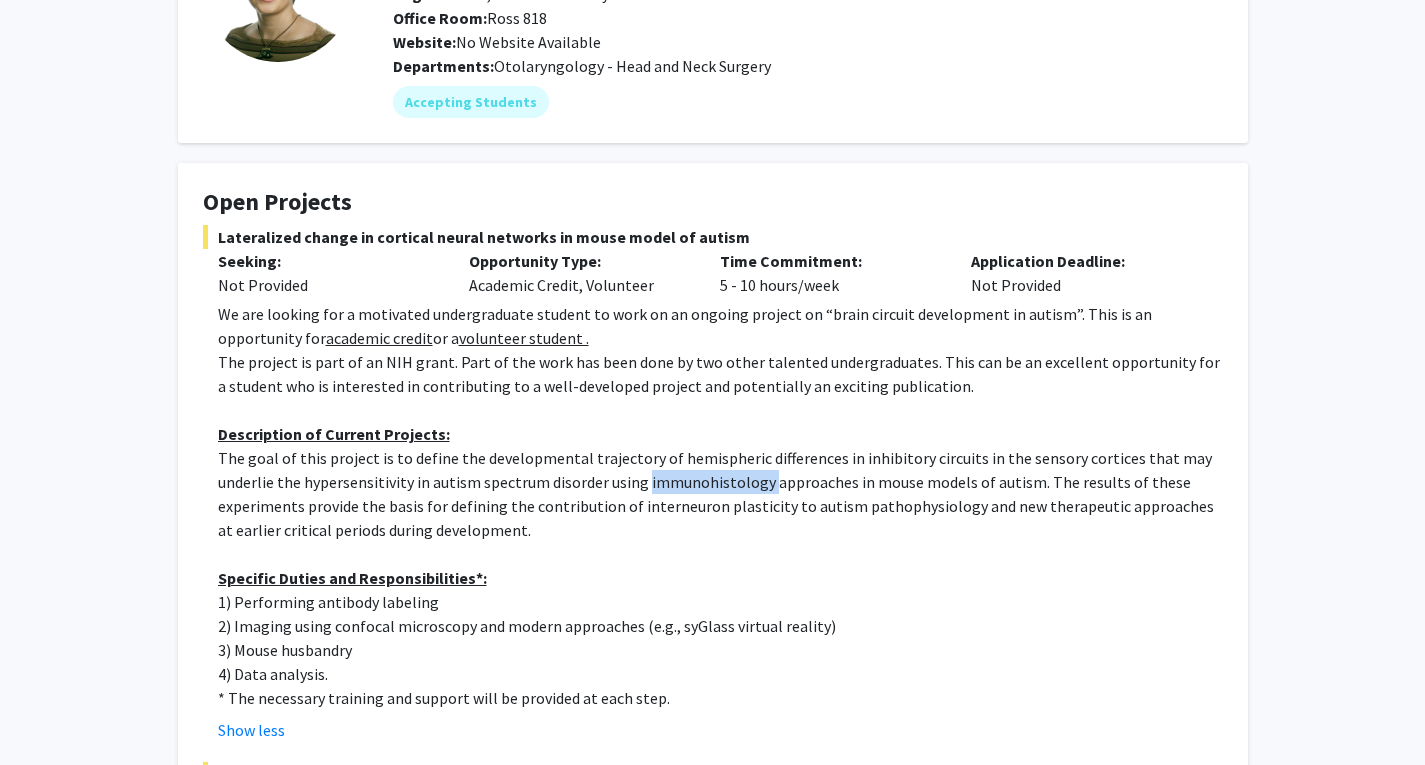 drag, startPoint x: 739, startPoint y: 474, endPoint x: 726, endPoint y: 488, distance: 19.104973 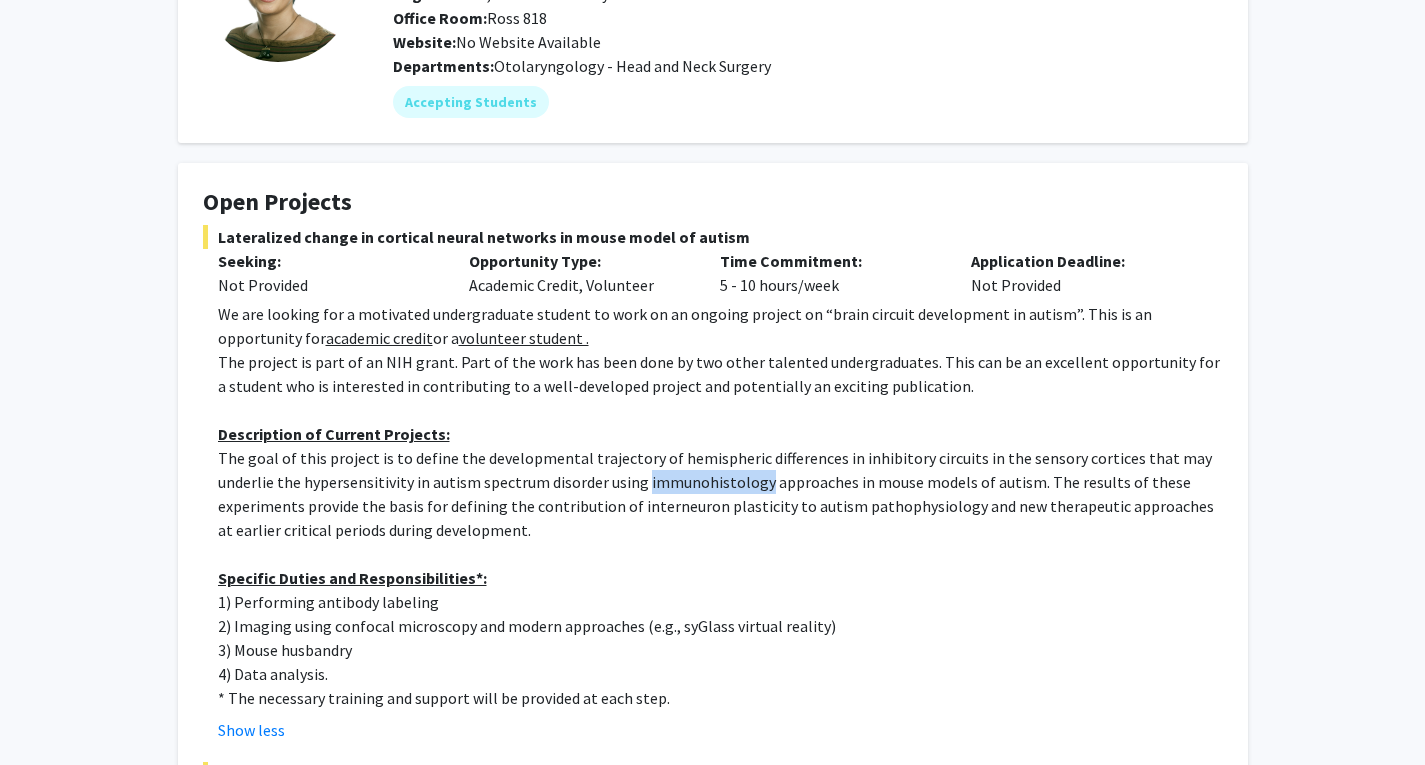 click on "The goal of this project is to define the developmental trajectory of  hemispheric differences in inhibitory circuits in the sensory cortices that may underlie the hypersensitivity in autism spectrum disorder using immunohistology approaches in mouse models of autism. The results of these experiments provide the basis for defining the contribution of interneuron plasticity to autism pathophysiology and new therapeutic approaches at earlier critical periods during development." 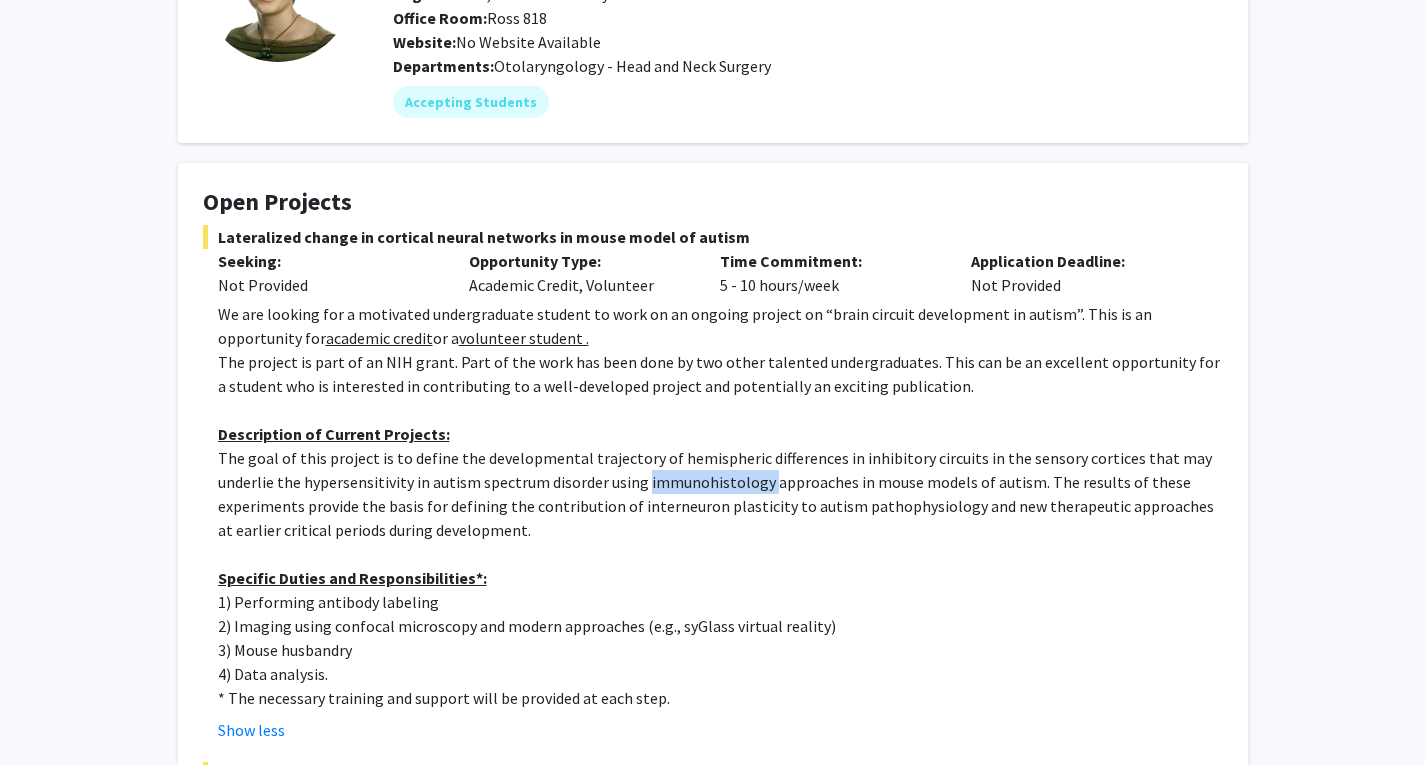 drag, startPoint x: 726, startPoint y: 488, endPoint x: 723, endPoint y: 498, distance: 10.440307 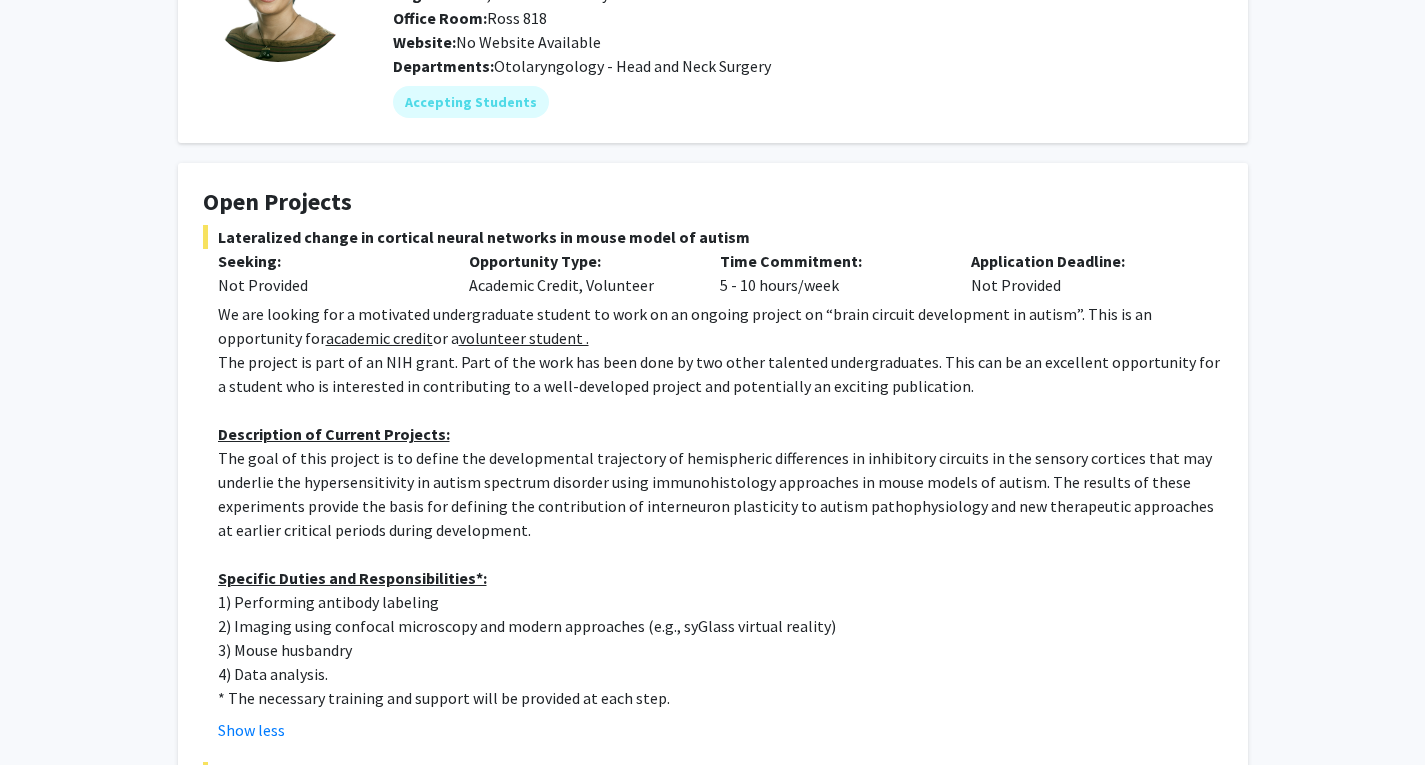 click on "The goal of this project is to define the developmental trajectory of  hemispheric differences in inhibitory circuits in the sensory cortices that may underlie the hypersensitivity in autism spectrum disorder using immunohistology approaches in mouse models of autism. The results of these experiments provide the basis for defining the contribution of interneuron plasticity to autism pathophysiology and new therapeutic approaches at earlier critical periods during development." 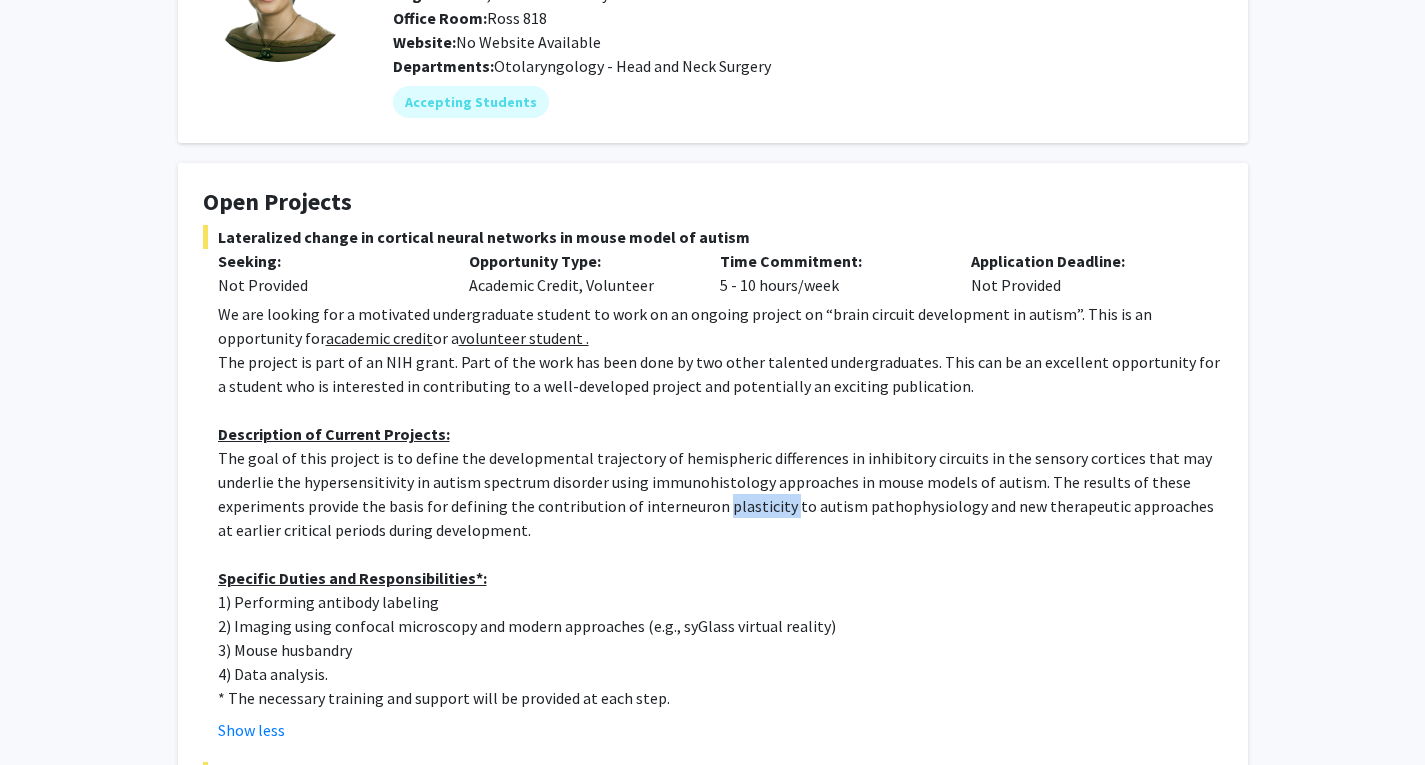 click on "The goal of this project is to define the developmental trajectory of  hemispheric differences in inhibitory circuits in the sensory cortices that may underlie the hypersensitivity in autism spectrum disorder using immunohistology approaches in mouse models of autism. The results of these experiments provide the basis for defining the contribution of interneuron plasticity to autism pathophysiology and new therapeutic approaches at earlier critical periods during development." 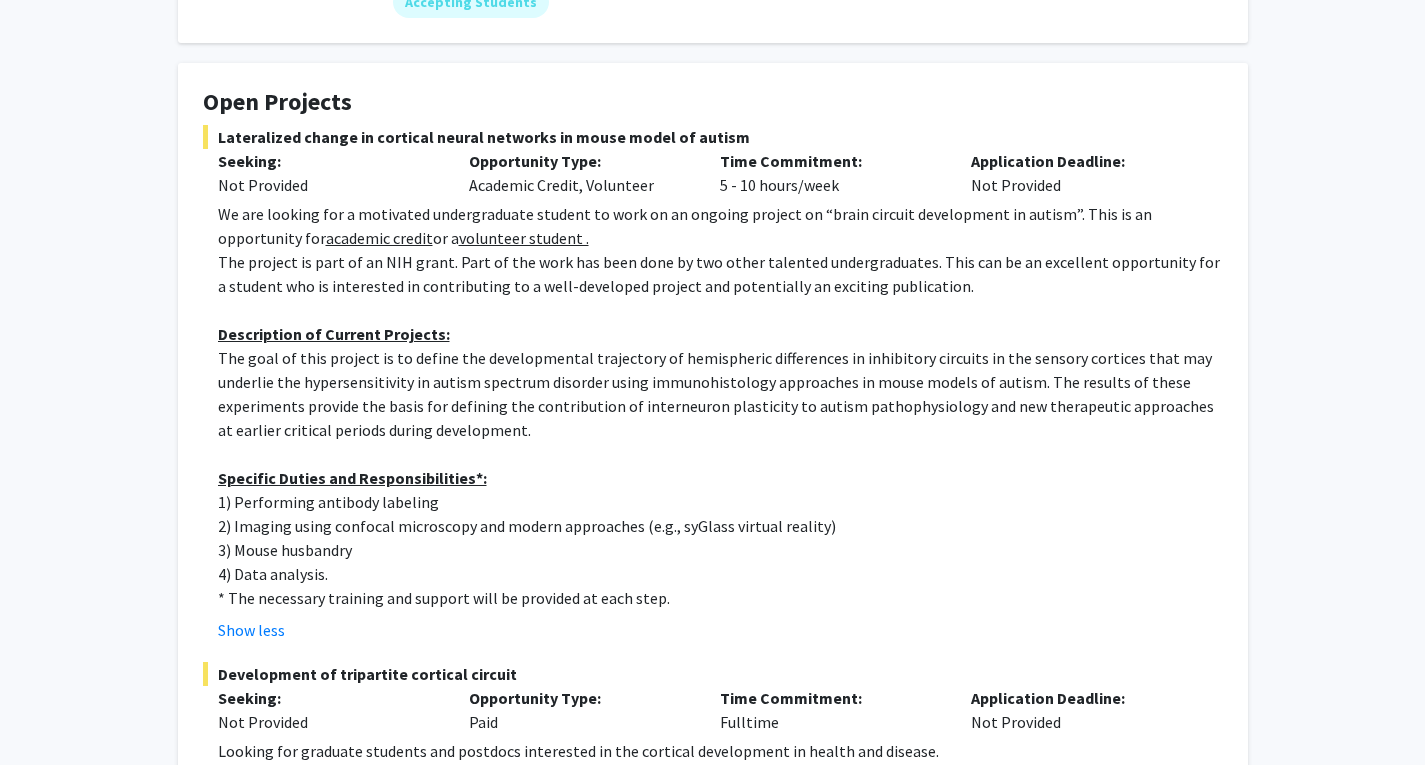 click on "2) Imaging using confocal microscopy and modern approaches (e.g., syGlass virtual reality)" 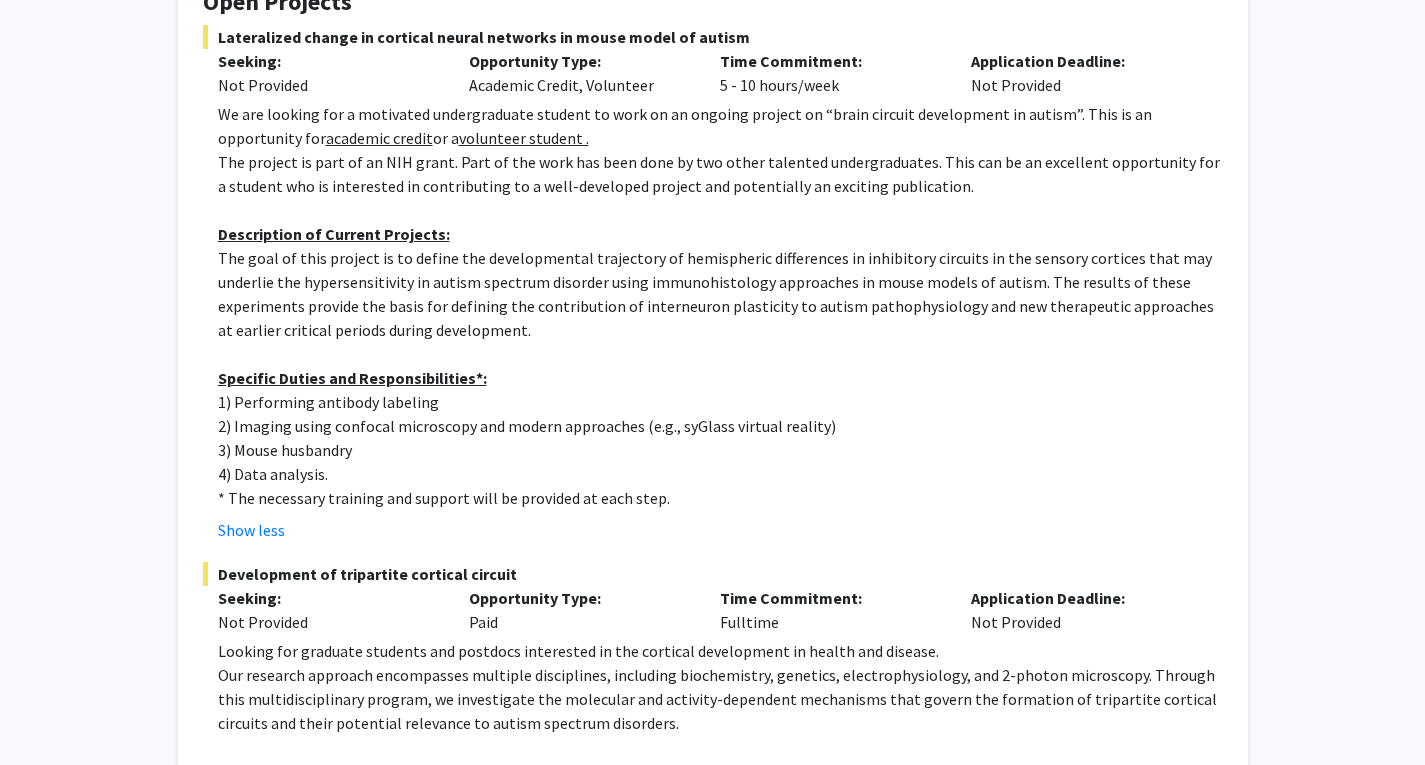 click on "* The necessary training and support will be provided at each step." 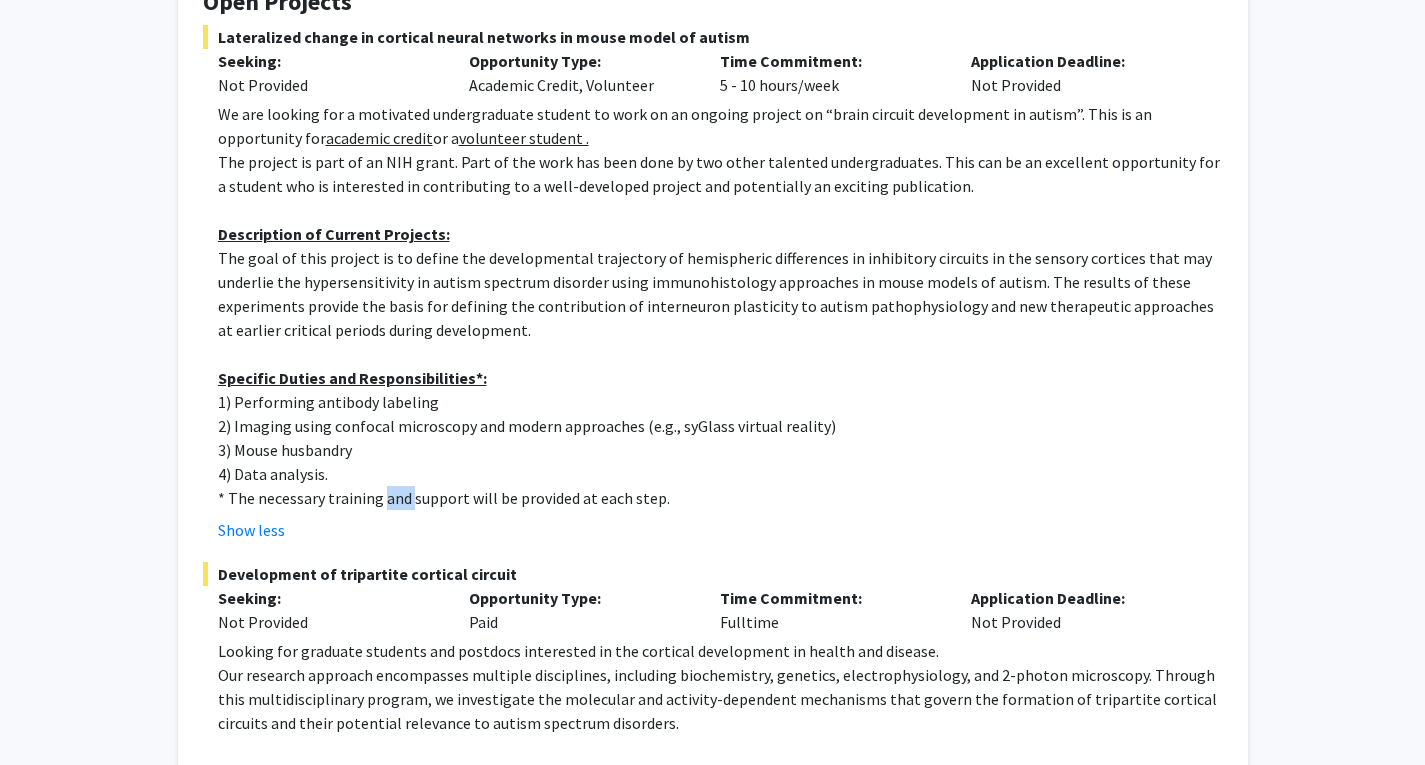 click on "* The necessary training and support will be provided at each step." 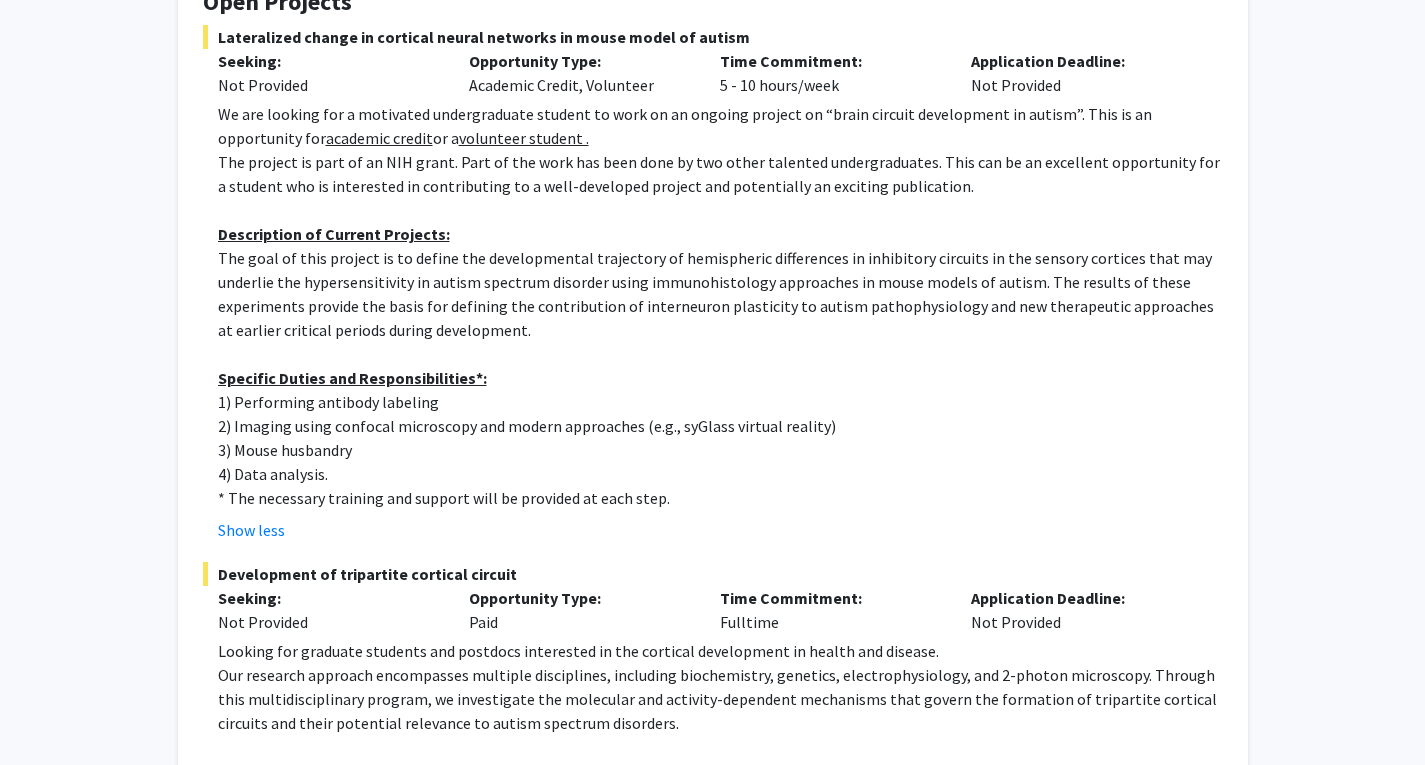 click on "* The necessary training and support will be provided at each step." 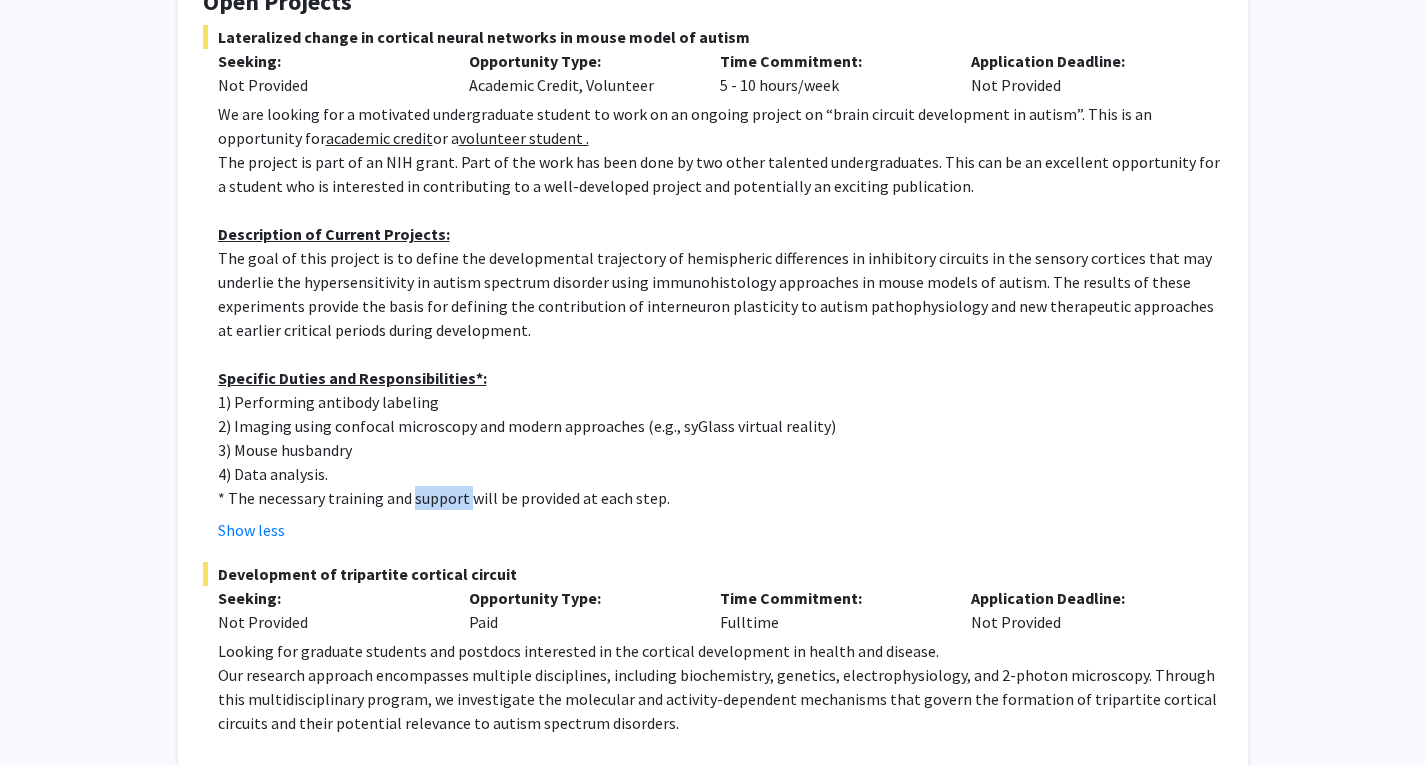 click on "* The necessary training and support will be provided at each step." 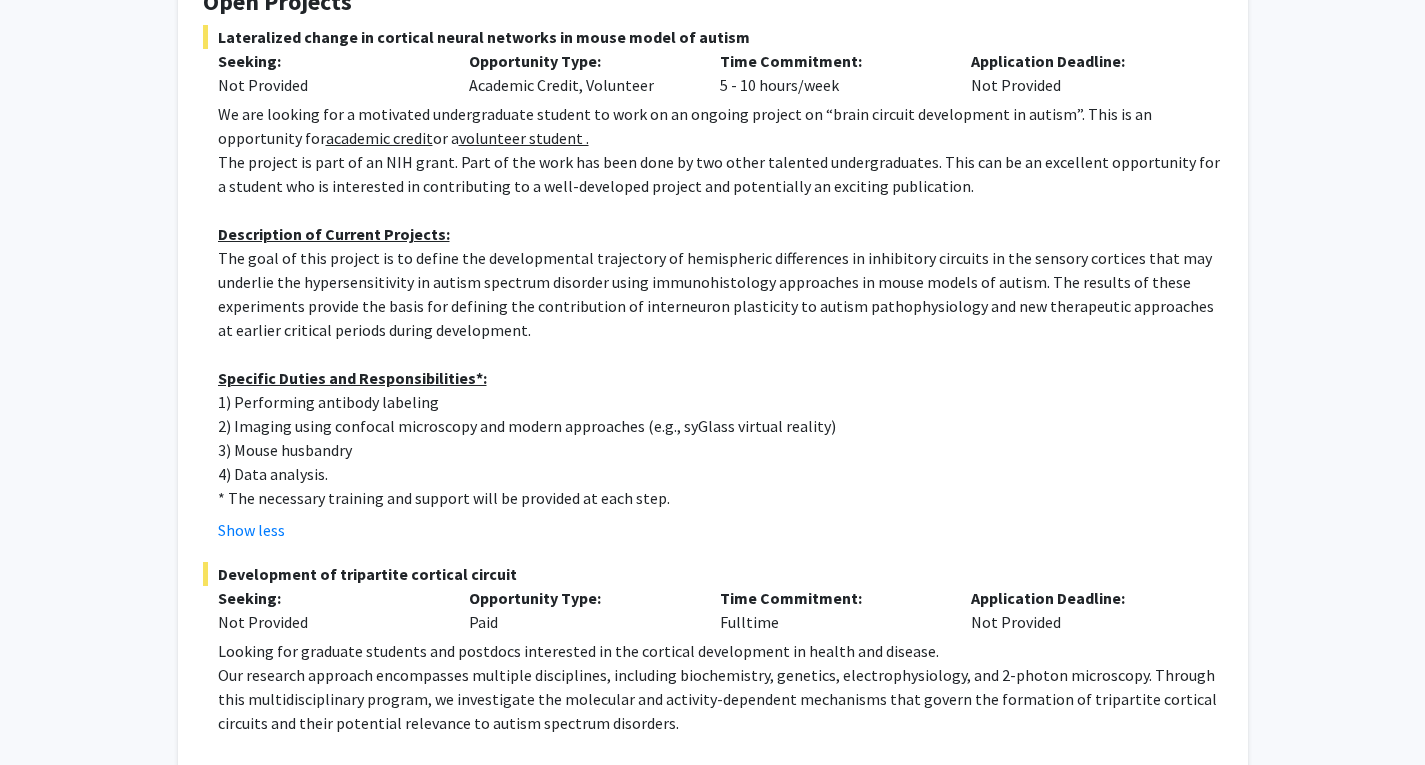 click on "3) Mouse husbandry" 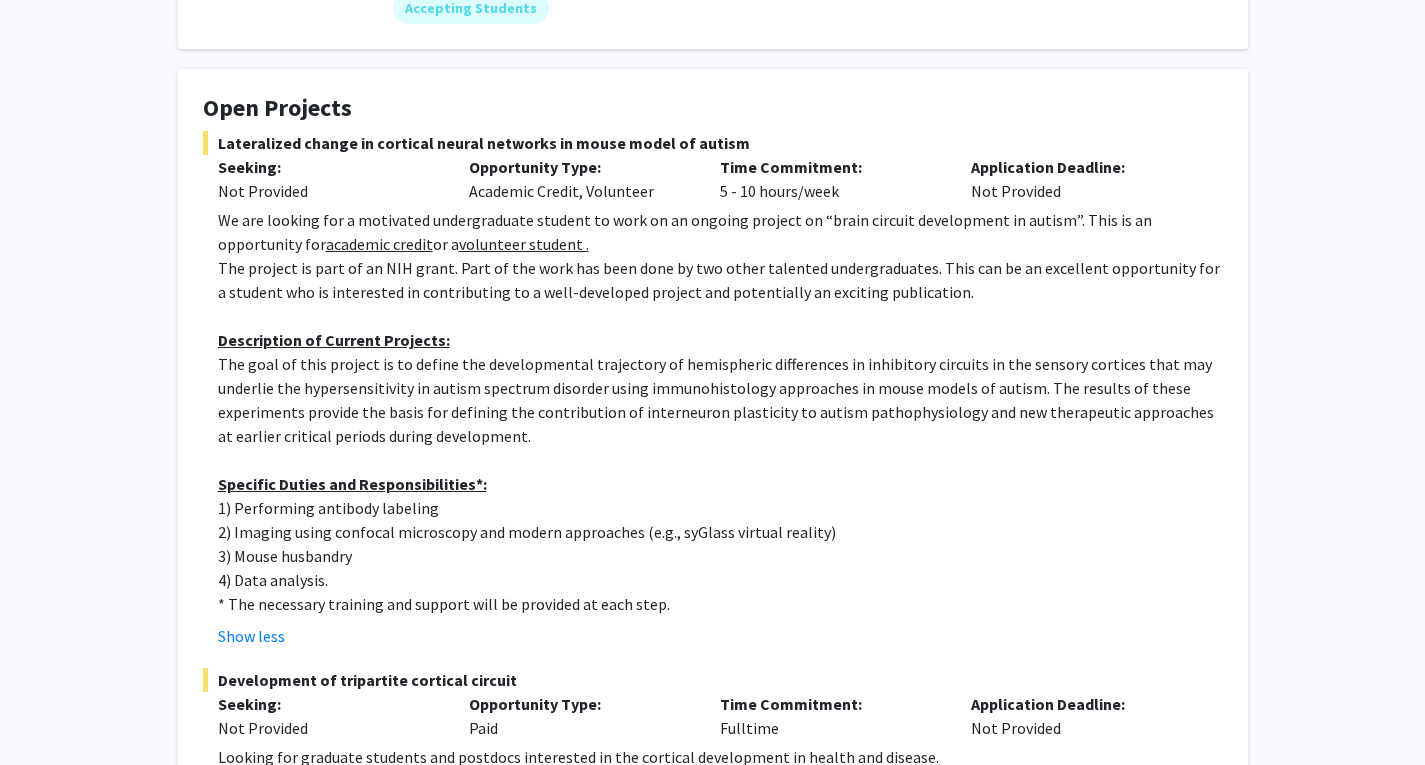 scroll, scrollTop: 200, scrollLeft: 0, axis: vertical 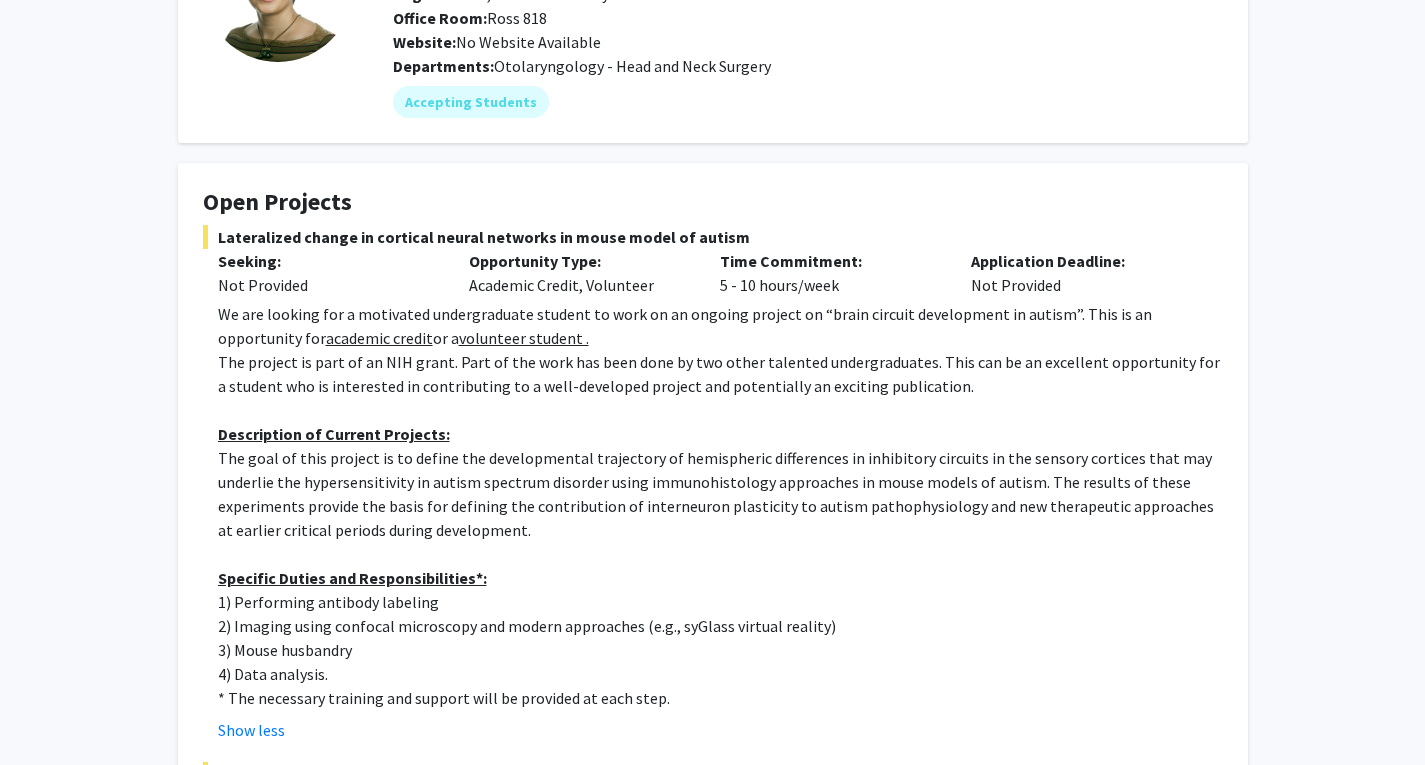 click on "The project is part of an NIH grant. Part of the work has been done by two other talented undergraduates. This can be an excellent opportunity for a student who is interested in contributing to a well-developed project and potentially an exciting publication." 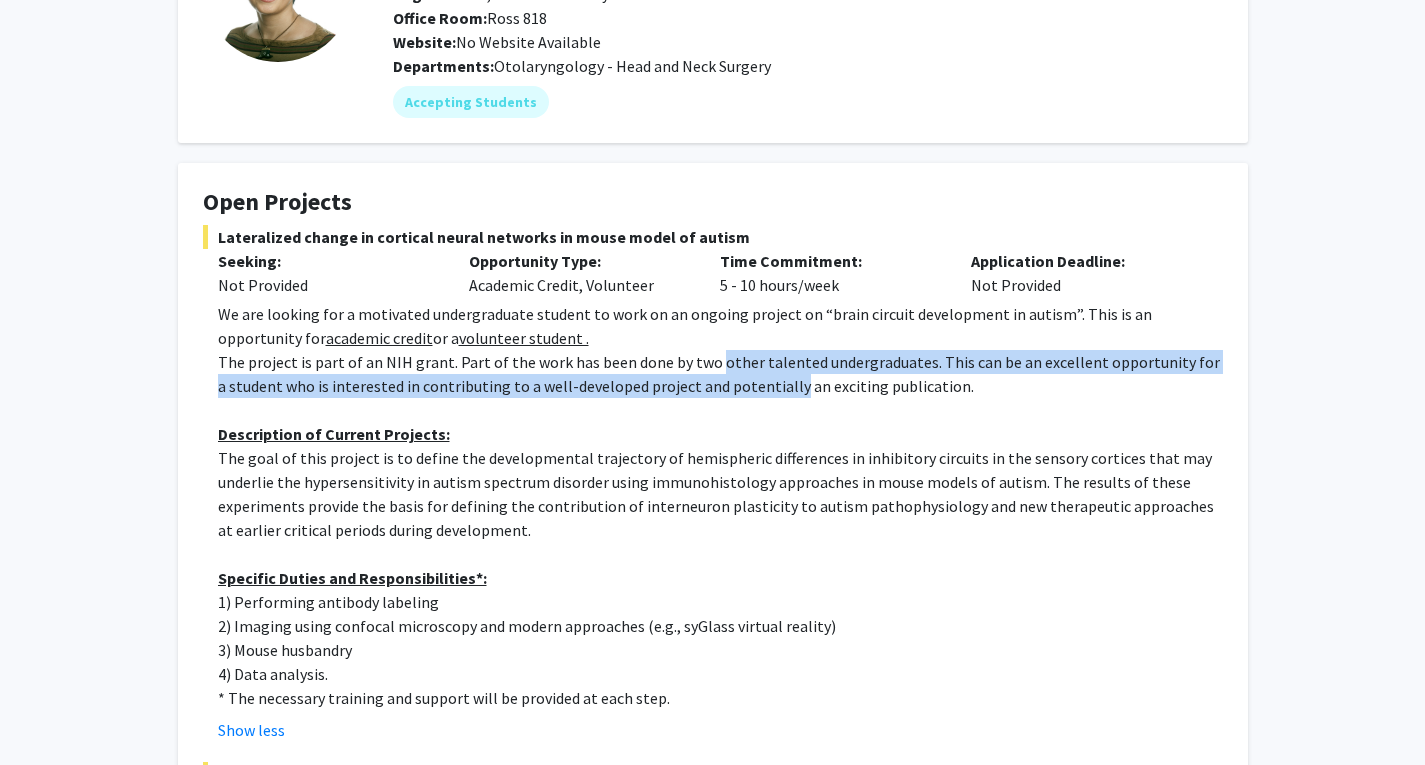 click on "The project is part of an NIH grant. Part of the work has been done by two other talented undergraduates. This can be an excellent opportunity for a student who is interested in contributing to a well-developed project and potentially an exciting publication." 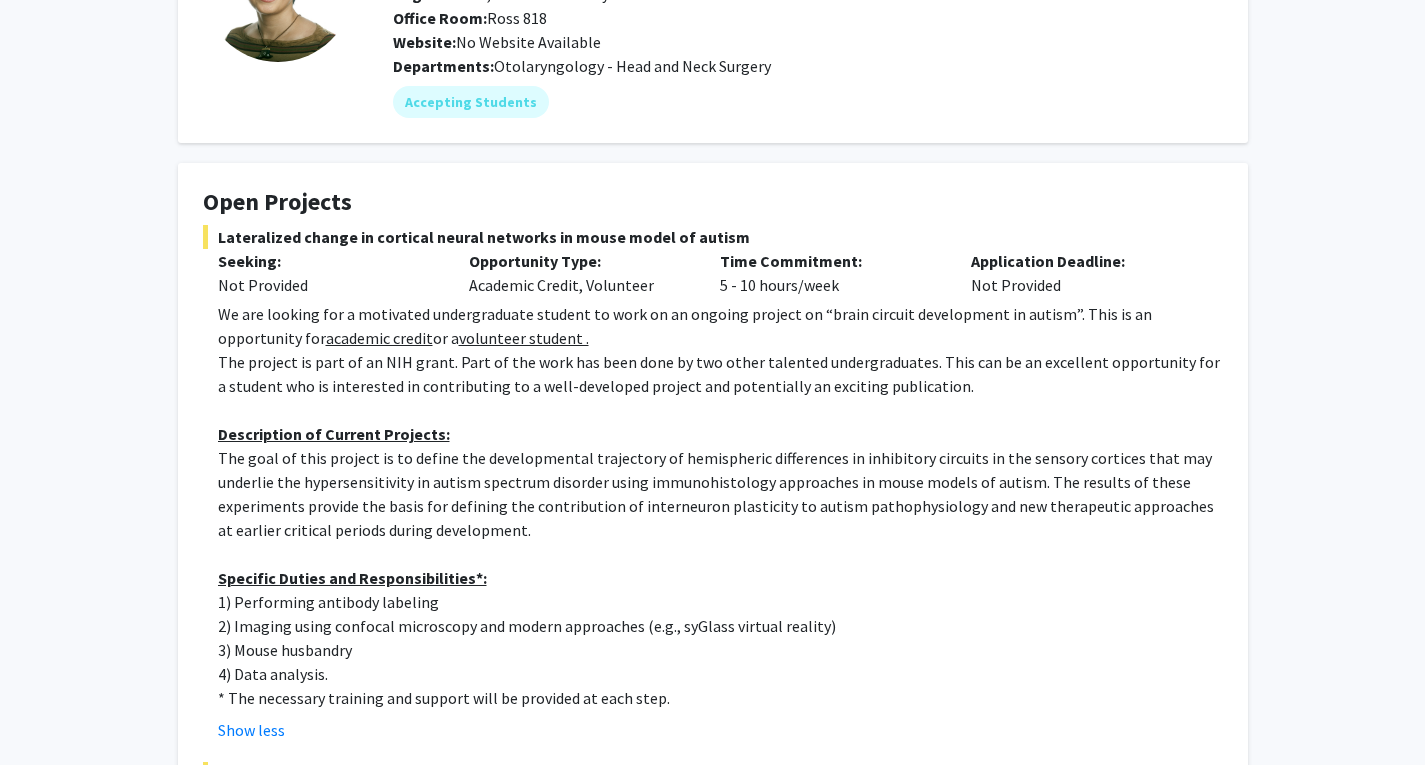 click on "The project is part of an NIH grant. Part of the work has been done by two other talented undergraduates. This can be an excellent opportunity for a student who is interested in contributing to a well-developed project and potentially an exciting publication." 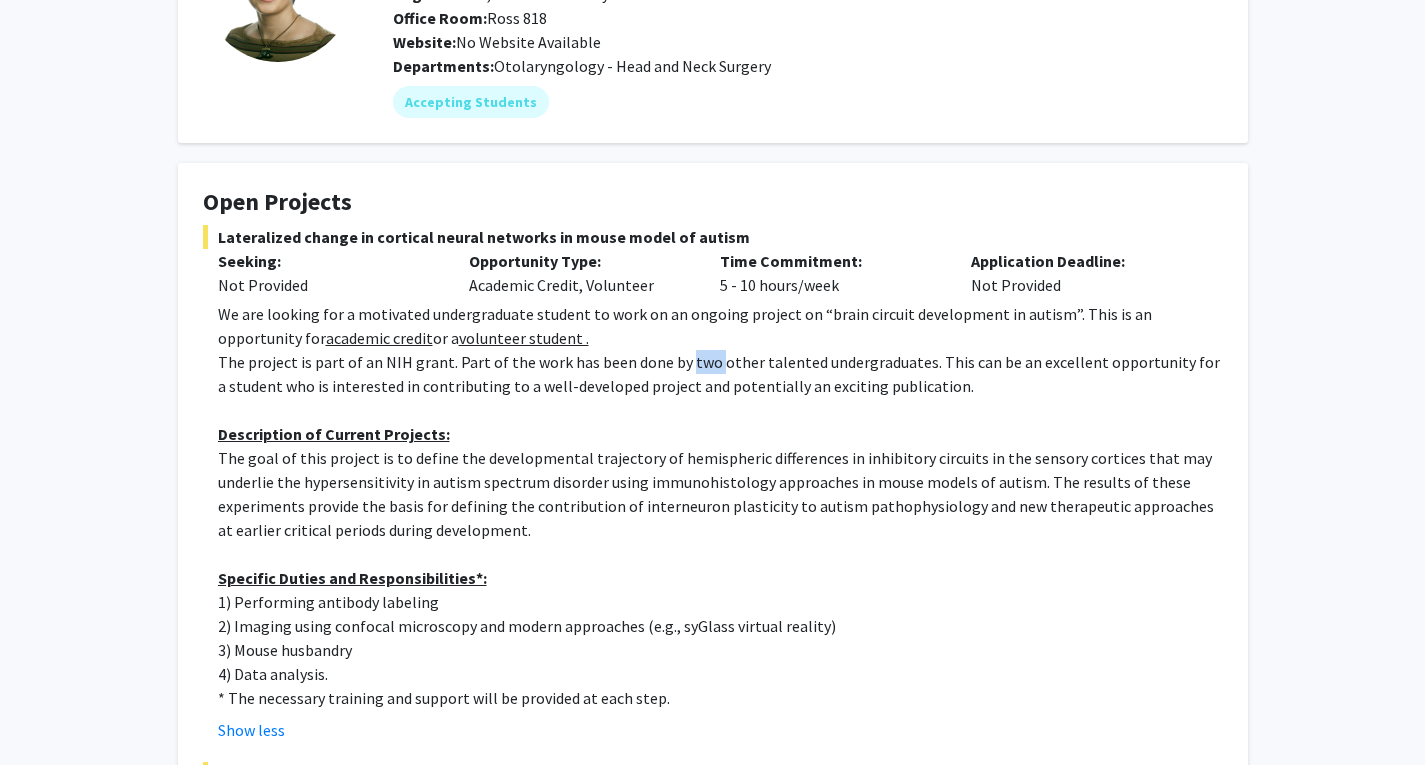 click on "The project is part of an NIH grant. Part of the work has been done by two other talented undergraduates. This can be an excellent opportunity for a student who is interested in contributing to a well-developed project and potentially an exciting publication." 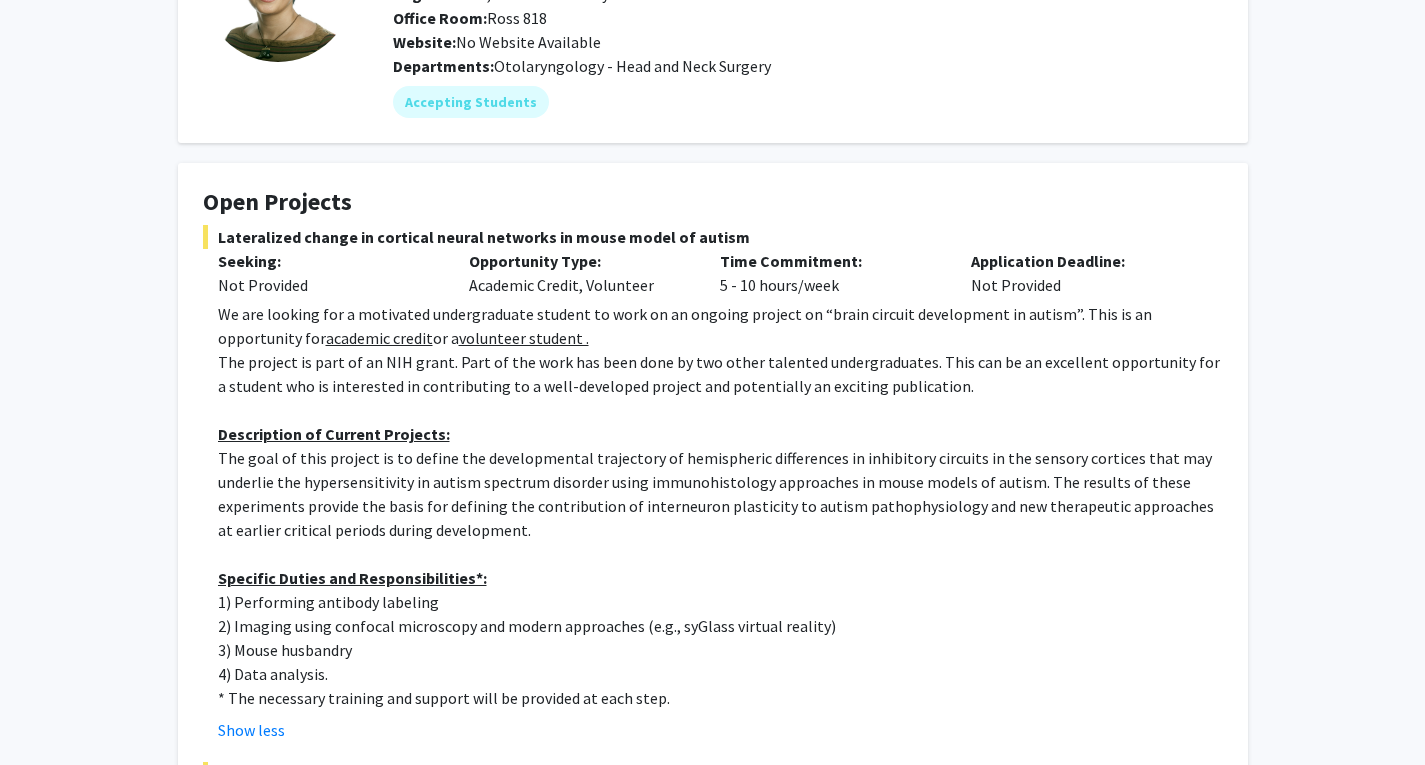 click on "The project is part of an NIH grant. Part of the work has been done by two other talented undergraduates. This can be an excellent opportunity for a student who is interested in contributing to a well-developed project and potentially an exciting publication." 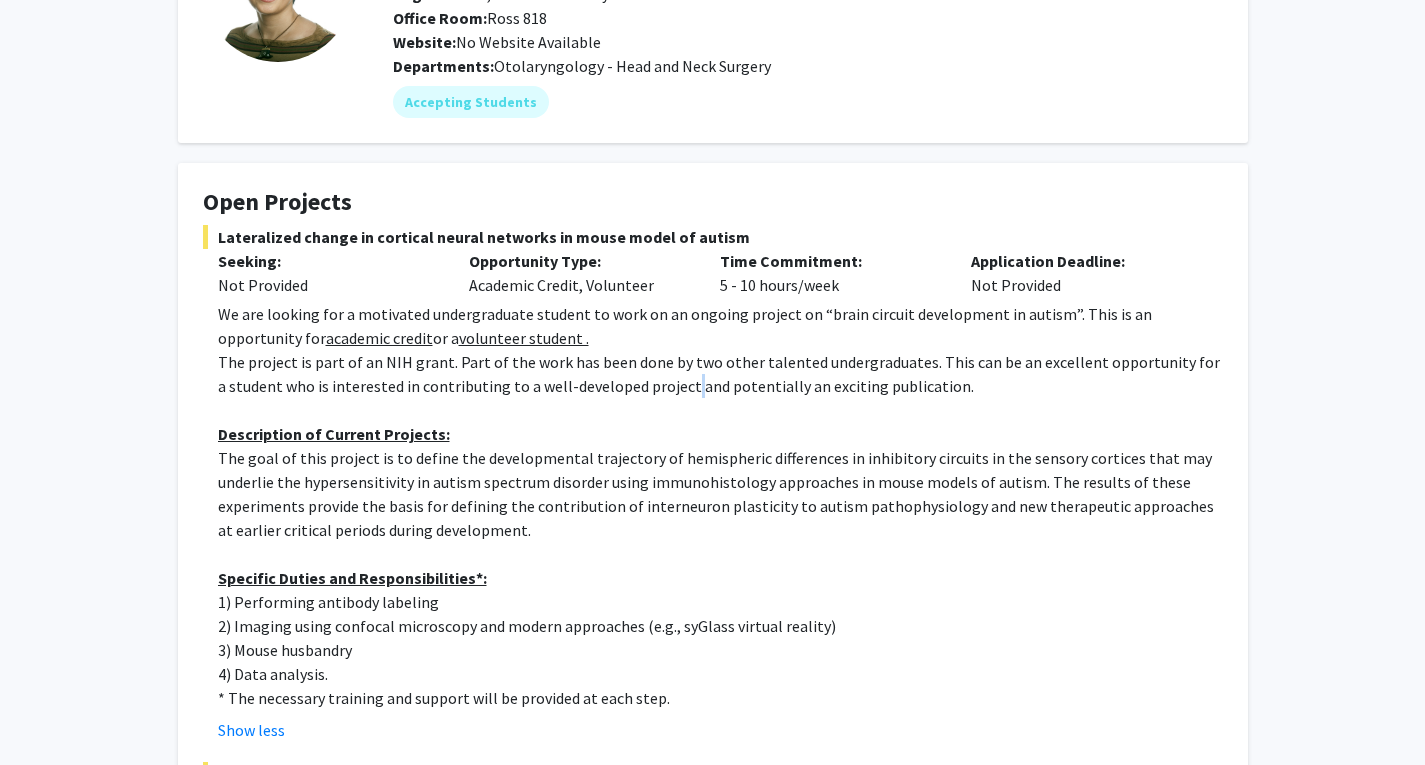 click on "The project is part of an NIH grant. Part of the work has been done by two other talented undergraduates. This can be an excellent opportunity for a student who is interested in contributing to a well-developed project and potentially an exciting publication." 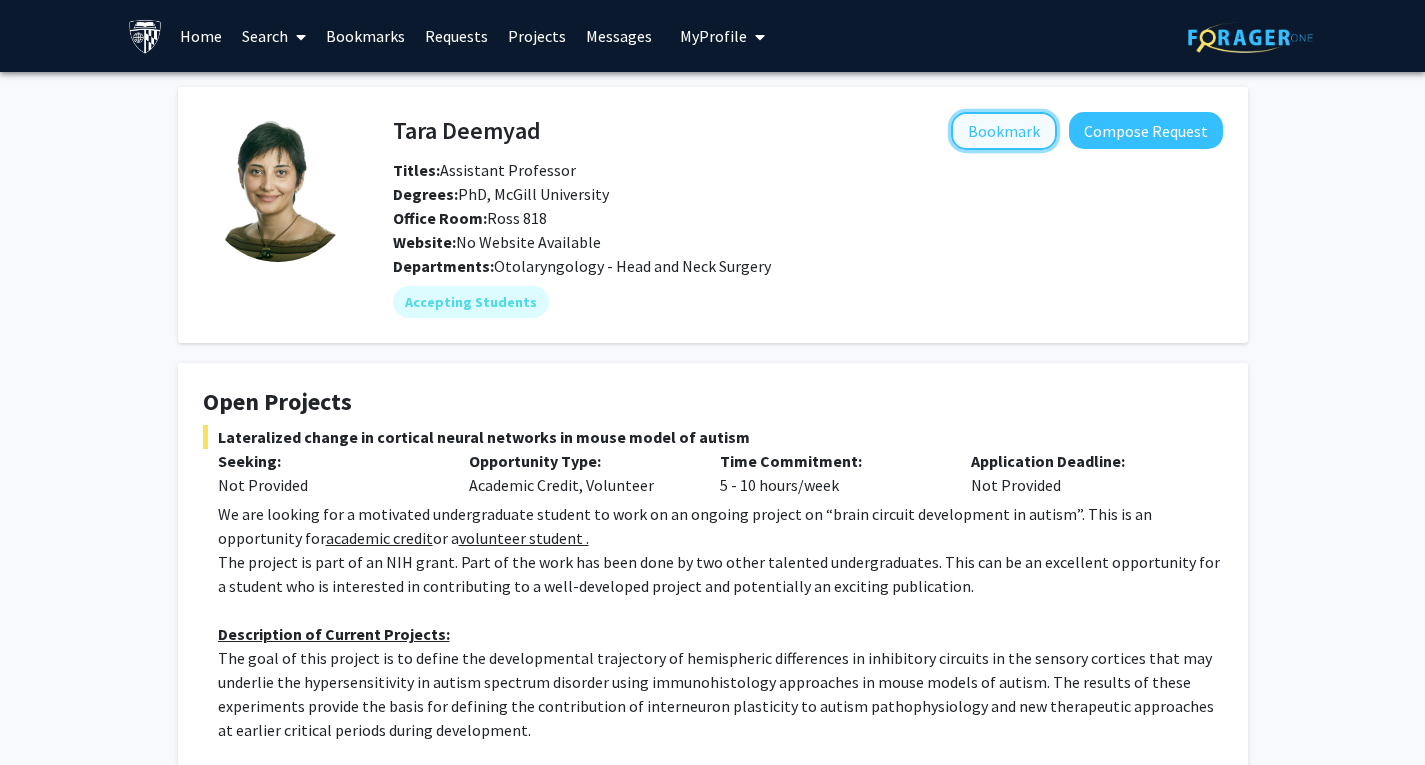 click on "Bookmark" 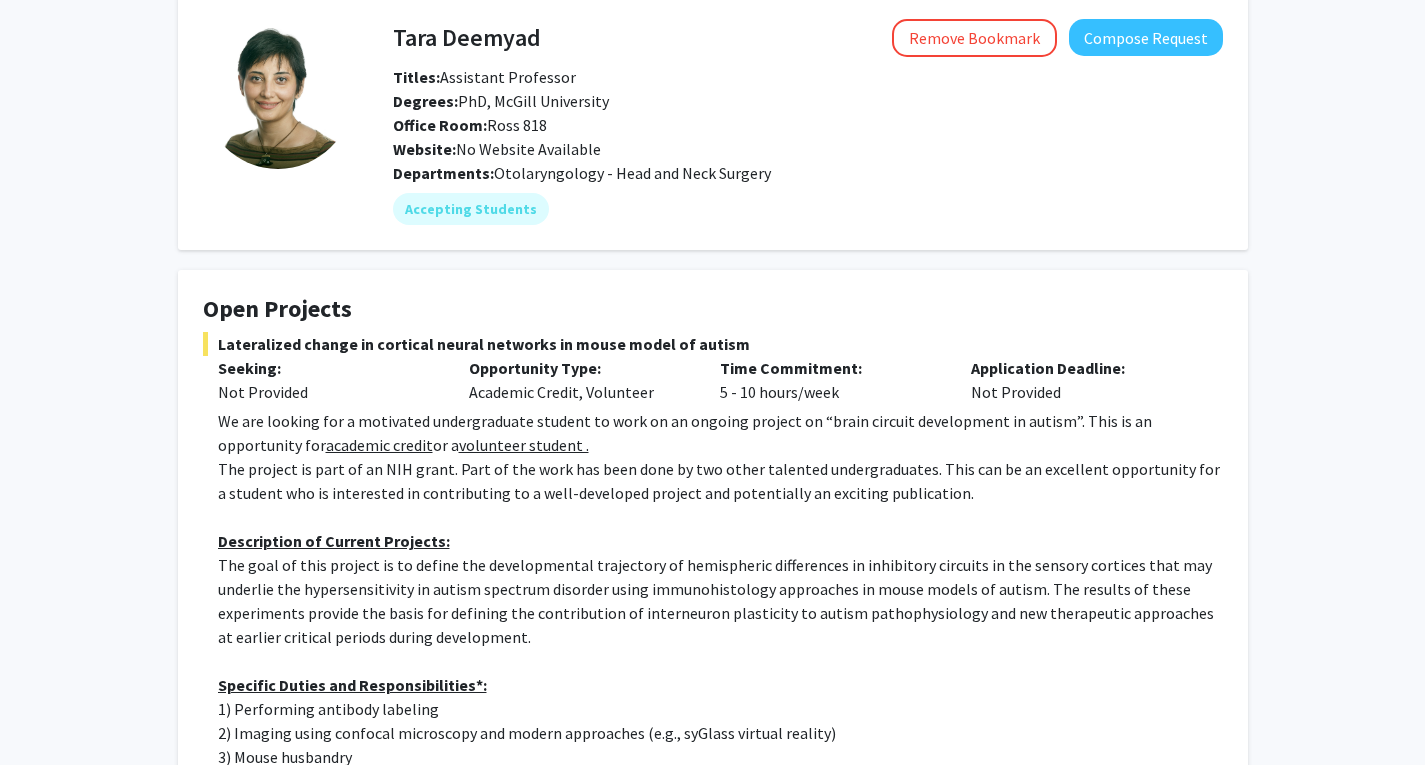 scroll, scrollTop: 0, scrollLeft: 0, axis: both 